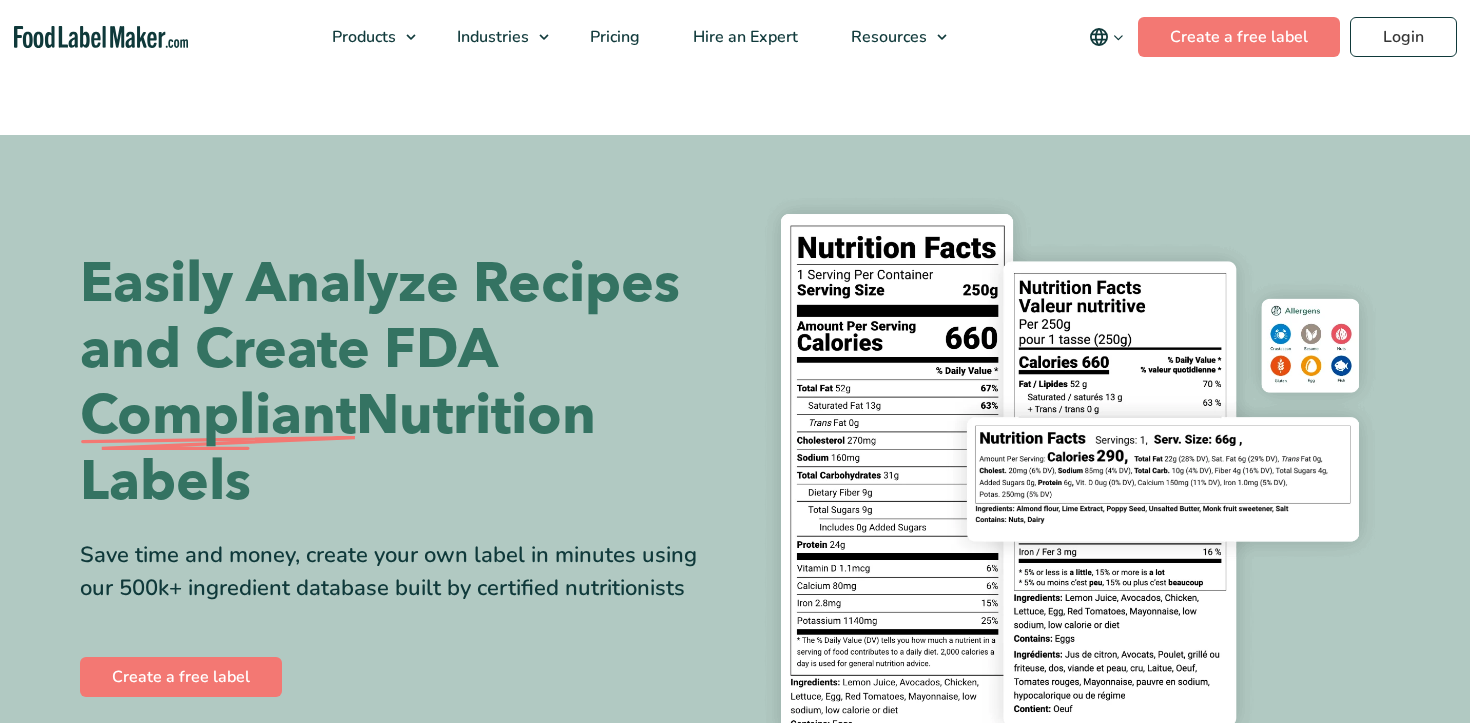 scroll, scrollTop: 47, scrollLeft: 0, axis: vertical 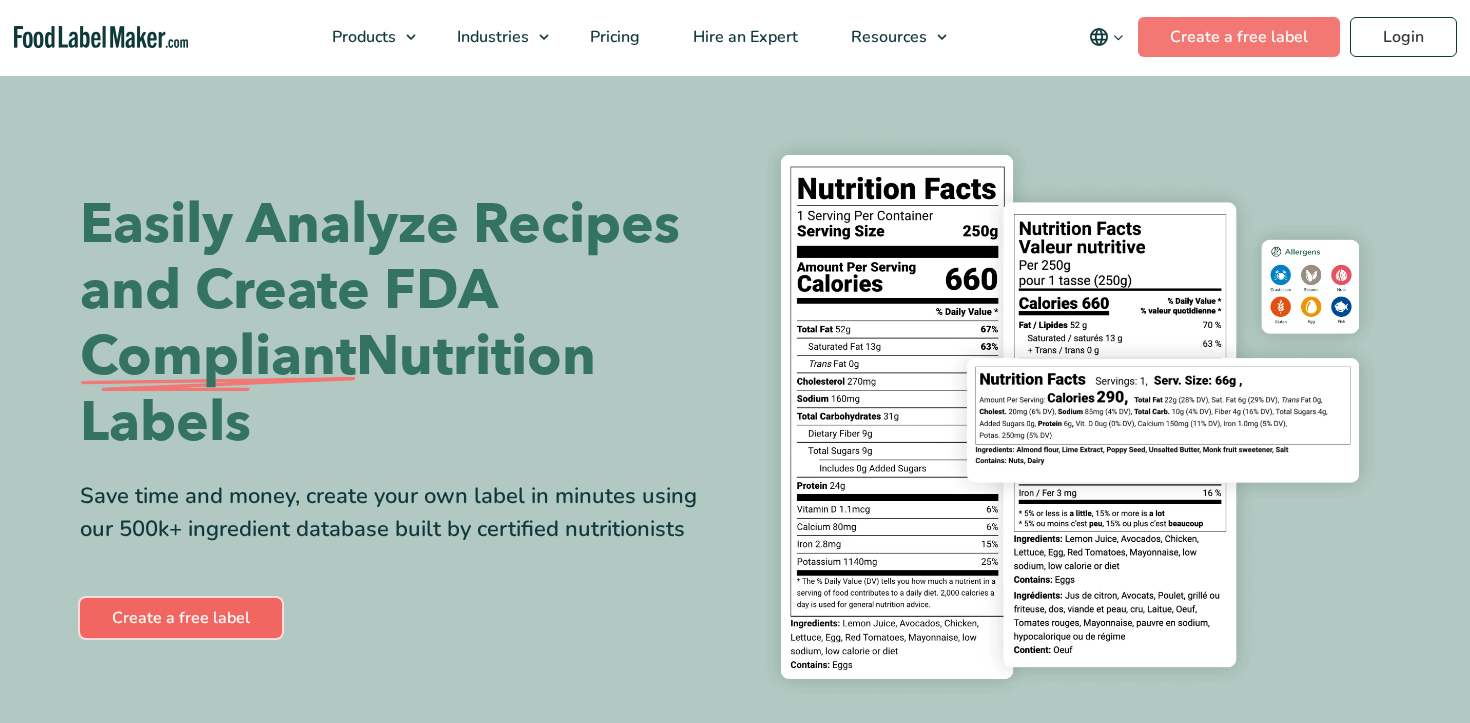 click on "Create a free label" at bounding box center [181, 618] 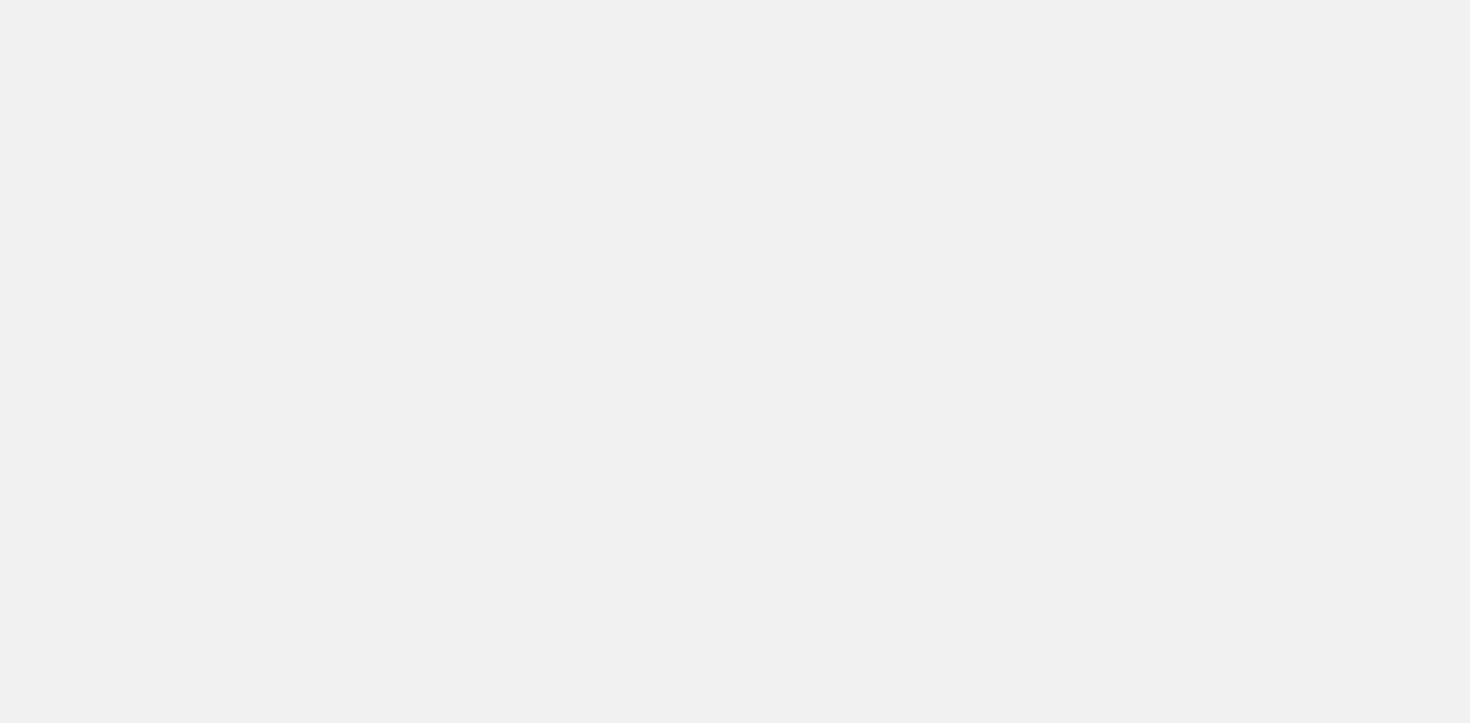 scroll, scrollTop: 0, scrollLeft: 0, axis: both 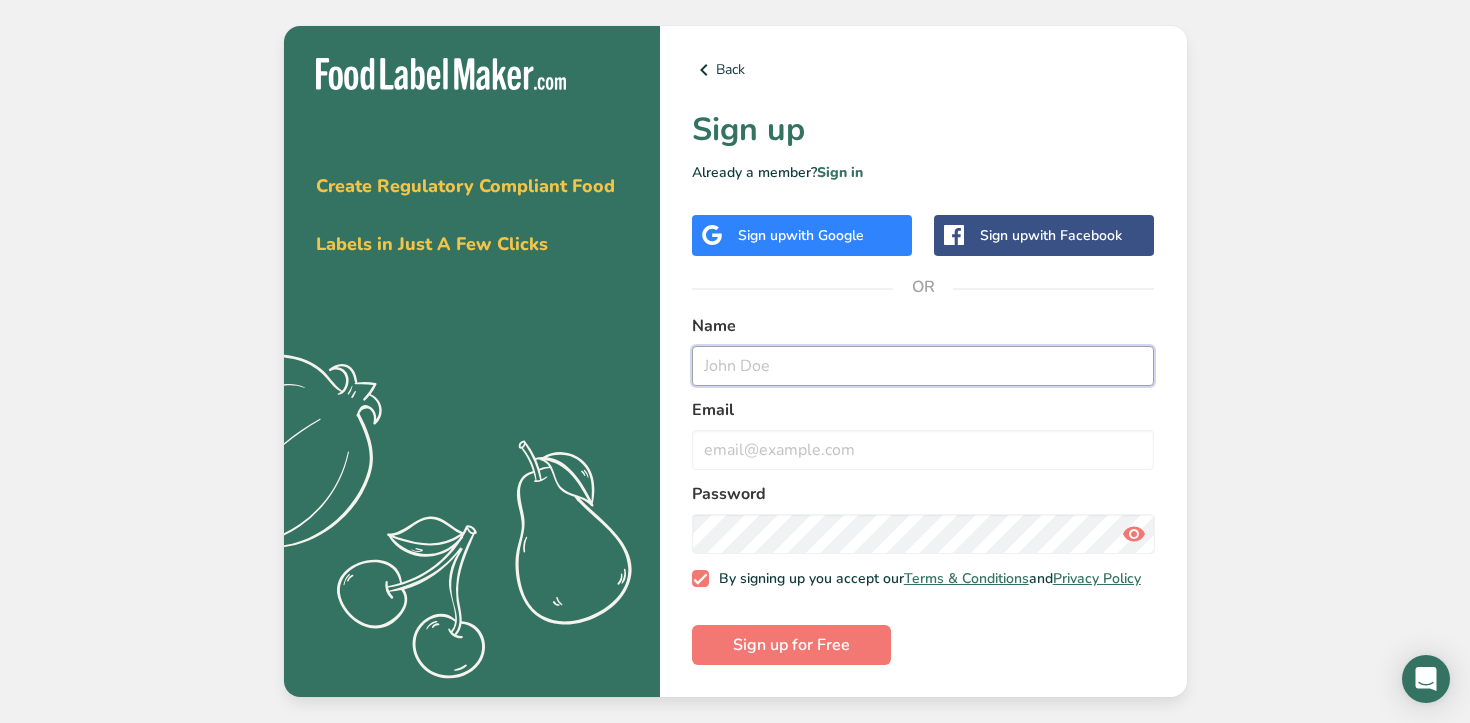 click at bounding box center (923, 366) 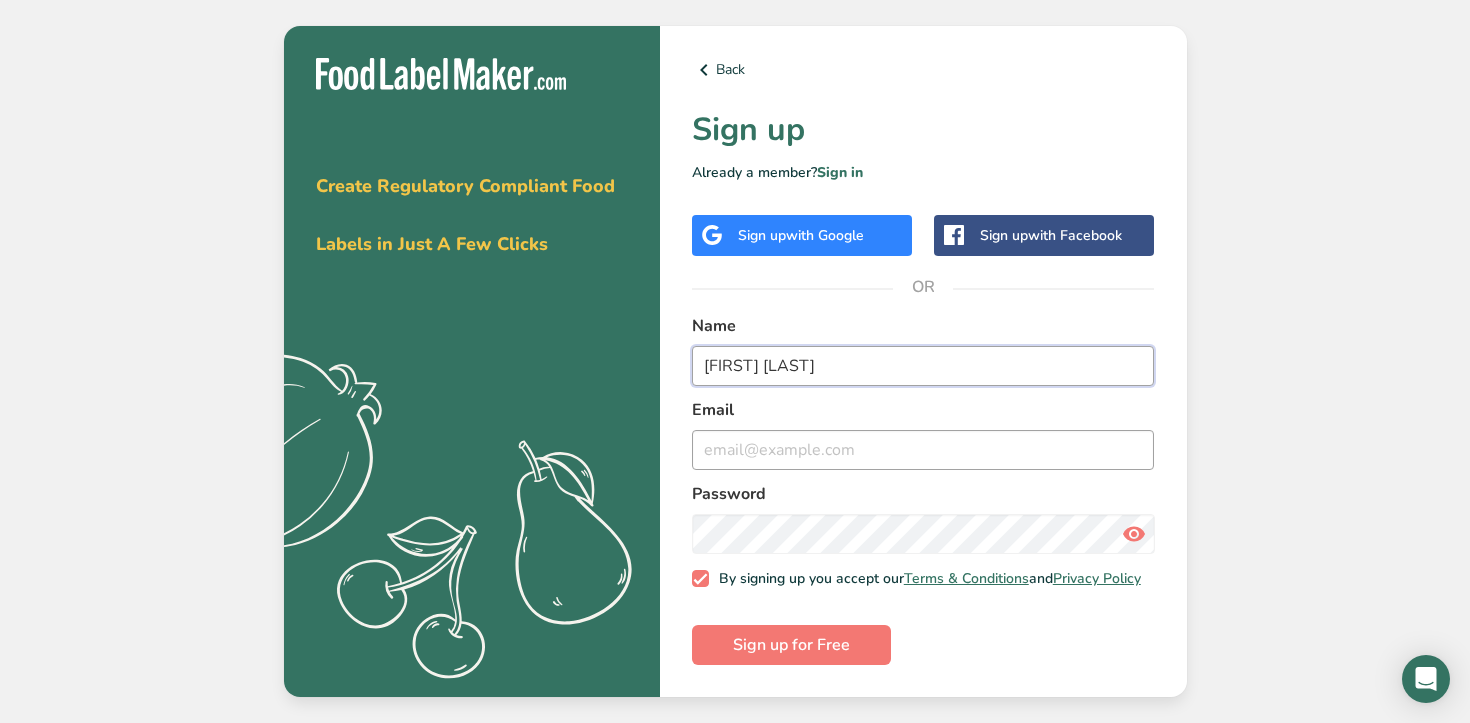 type on "[FIRST] [LAST]" 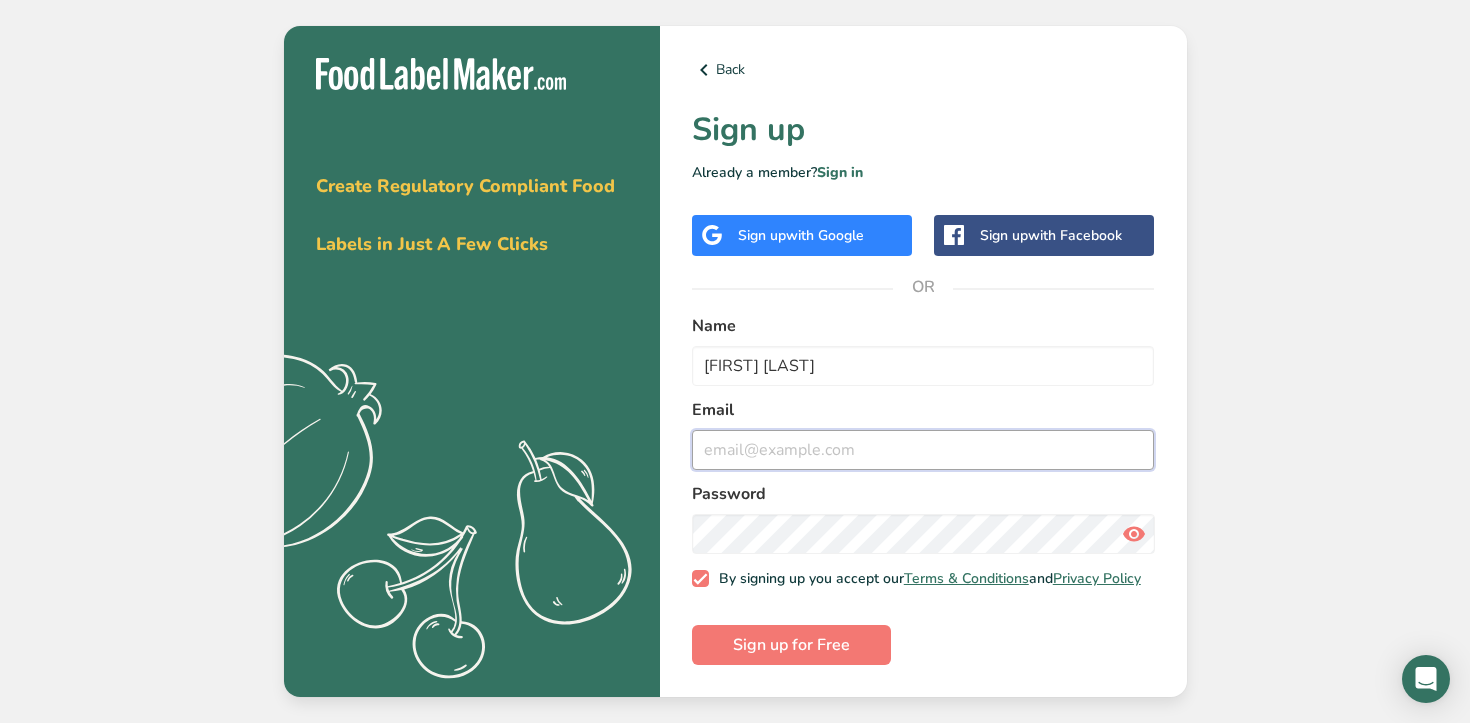 click at bounding box center [923, 450] 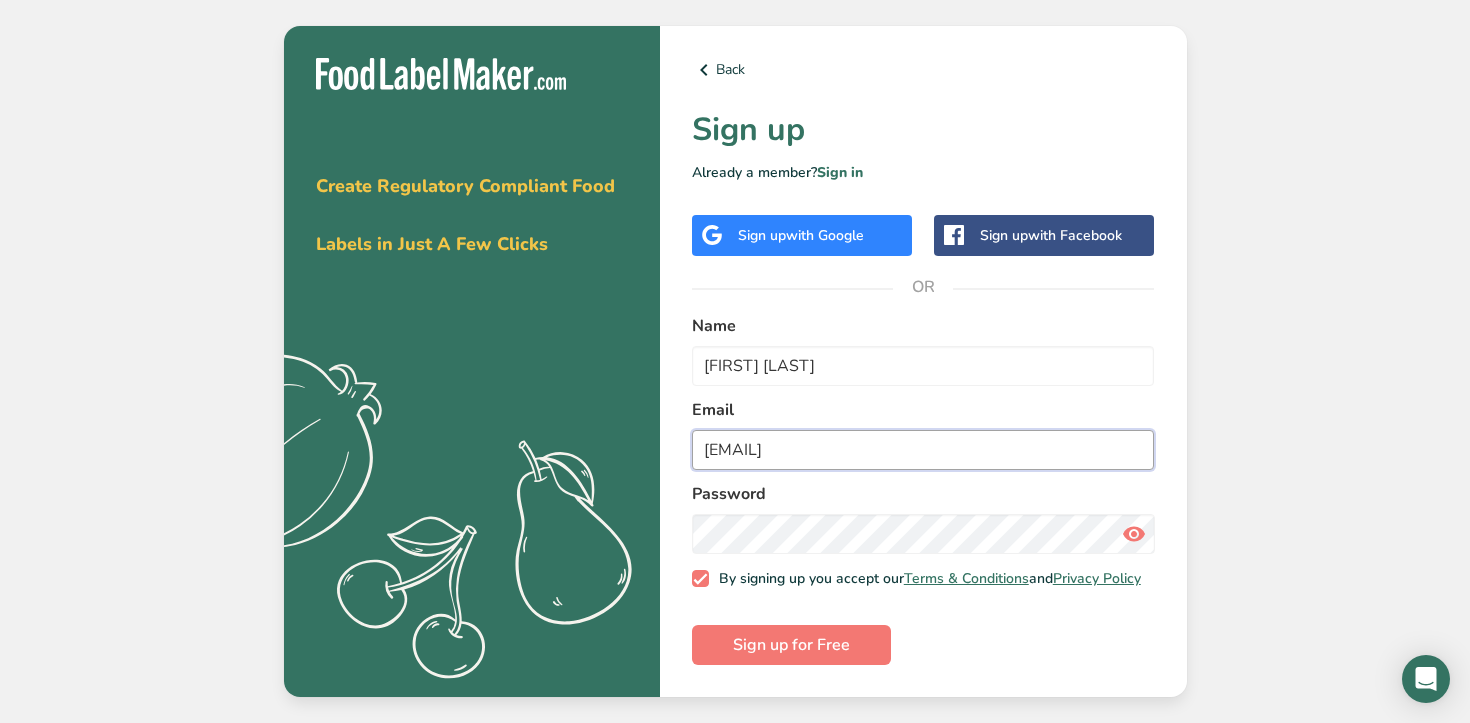 type on "[EMAIL]" 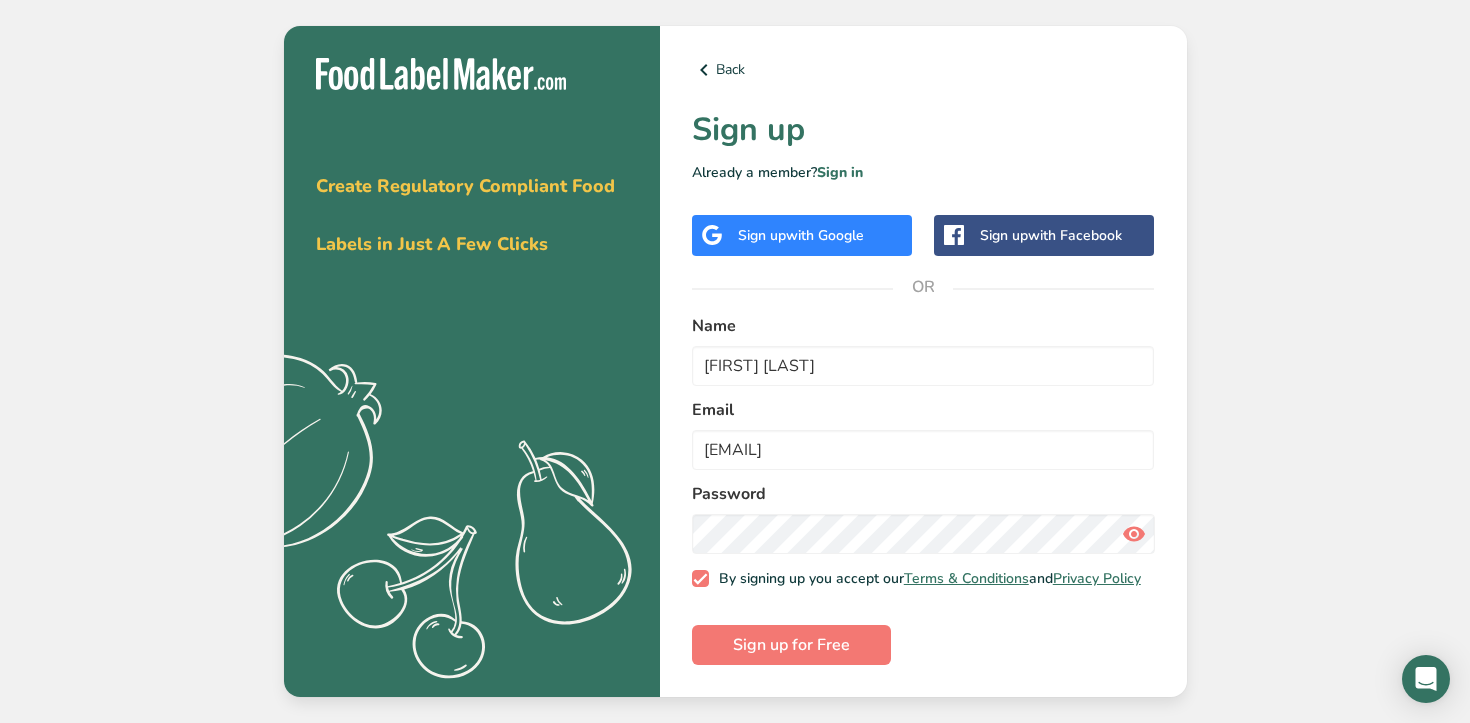 click at bounding box center [1134, 534] 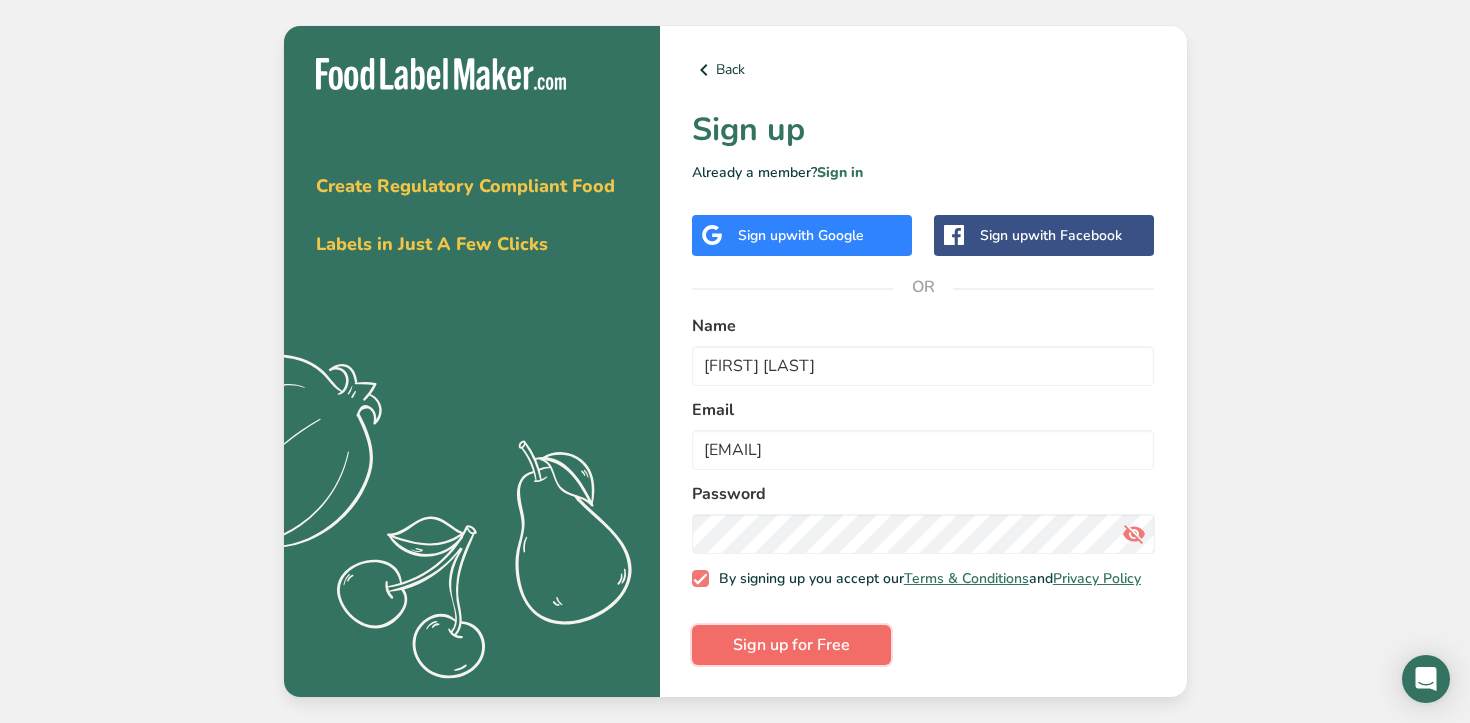 click on "Sign up for Free" at bounding box center (791, 645) 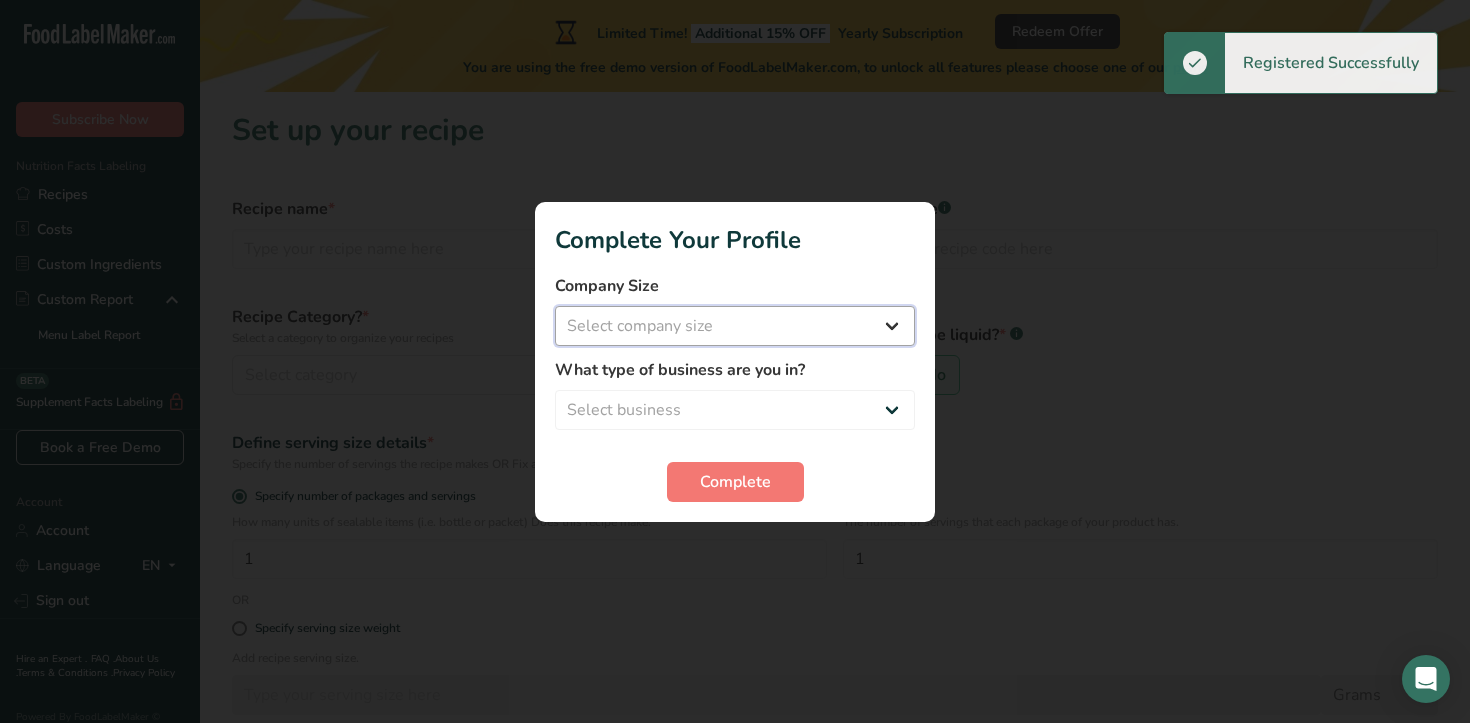 click on "Select company size
Fewer than 10 Employees
10 to 50 Employees
51 to 500 Employees
Over 500 Employees" at bounding box center (735, 326) 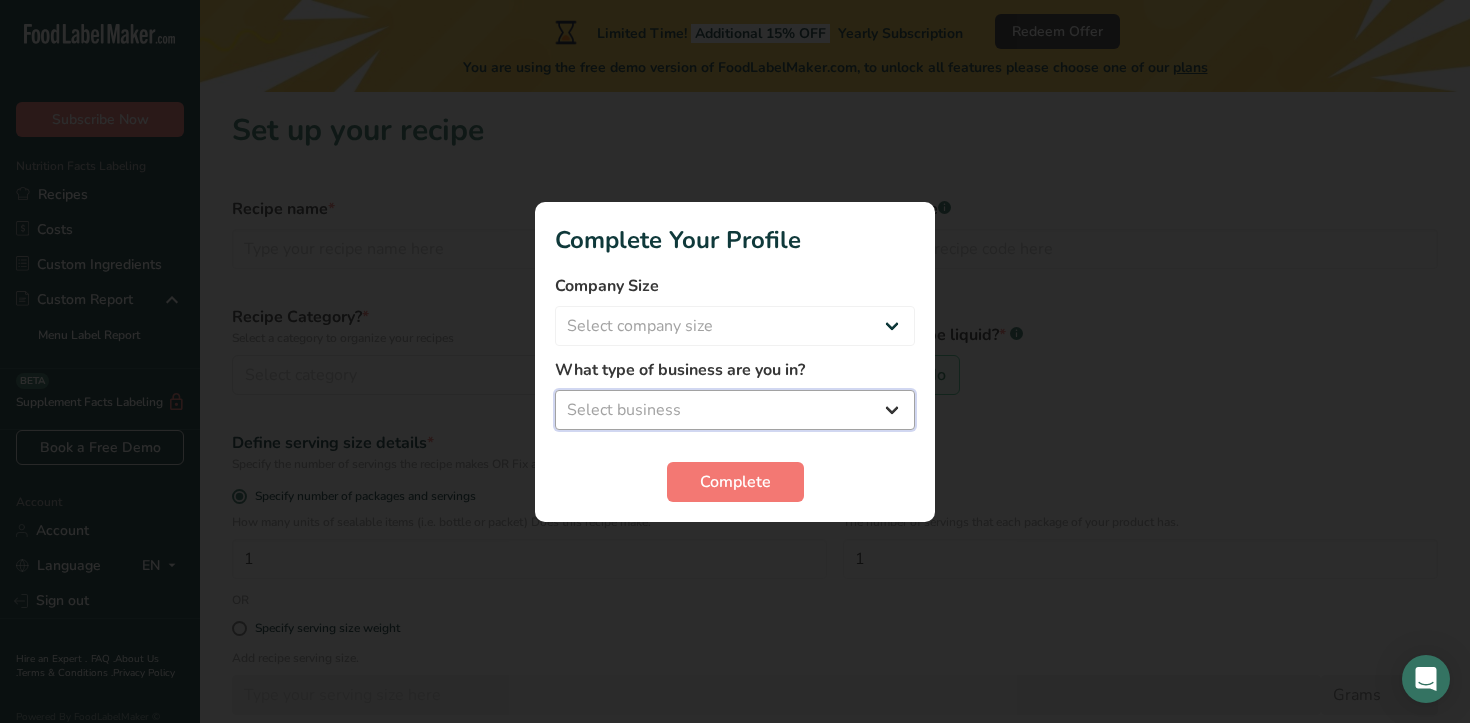click on "Select business
Packaged Food Manufacturer
Restaurant & Cafe
Bakery
Meal Plans & Catering Company
Nutritionist
Food Blogger
Personal Trainer
Other" at bounding box center (735, 410) 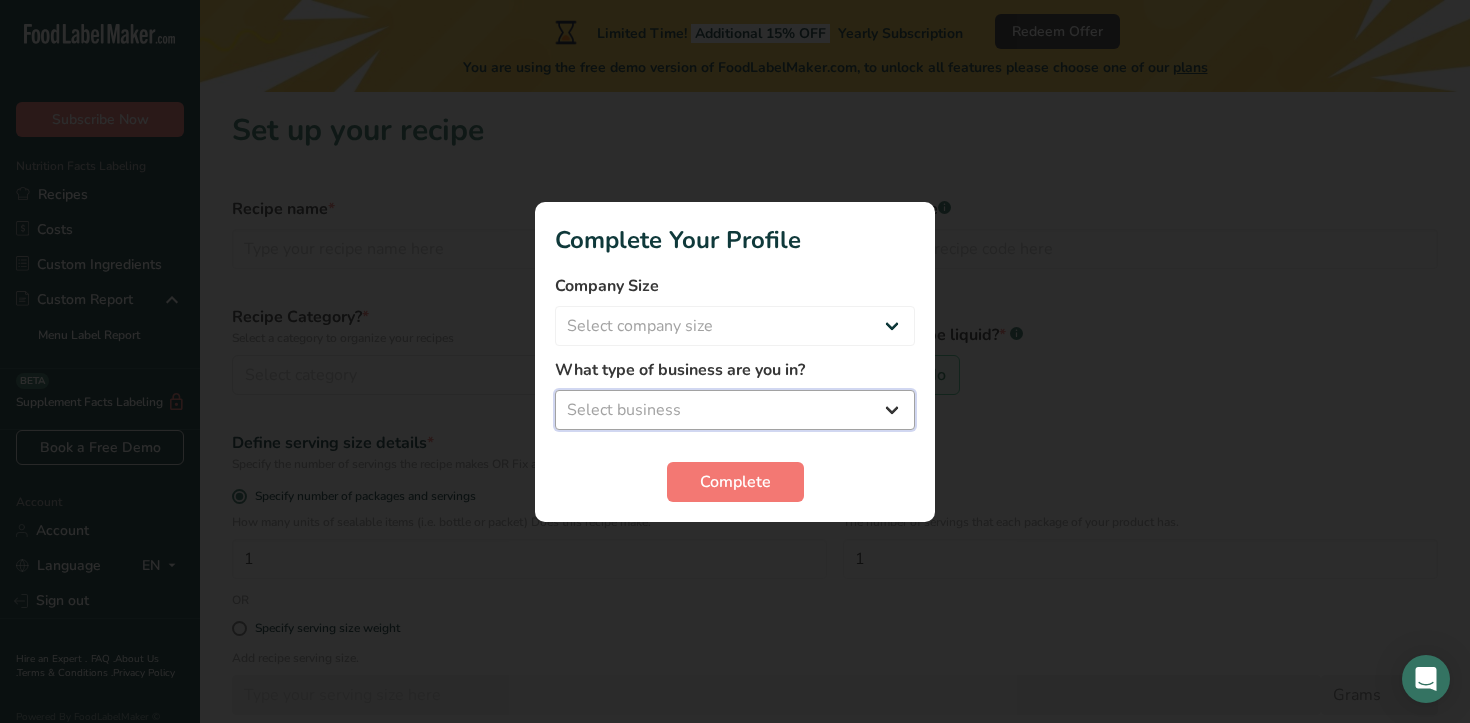 select on "8" 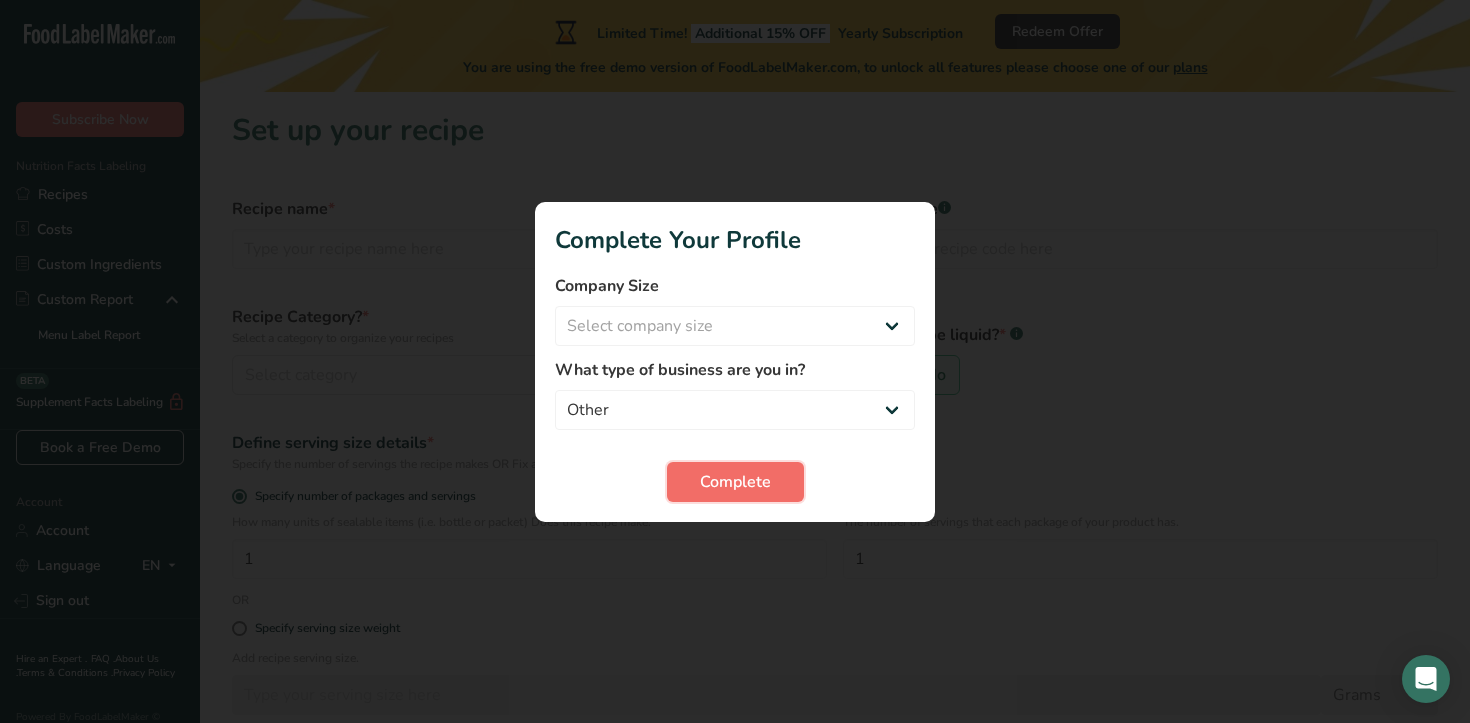 click on "Complete" at bounding box center [735, 482] 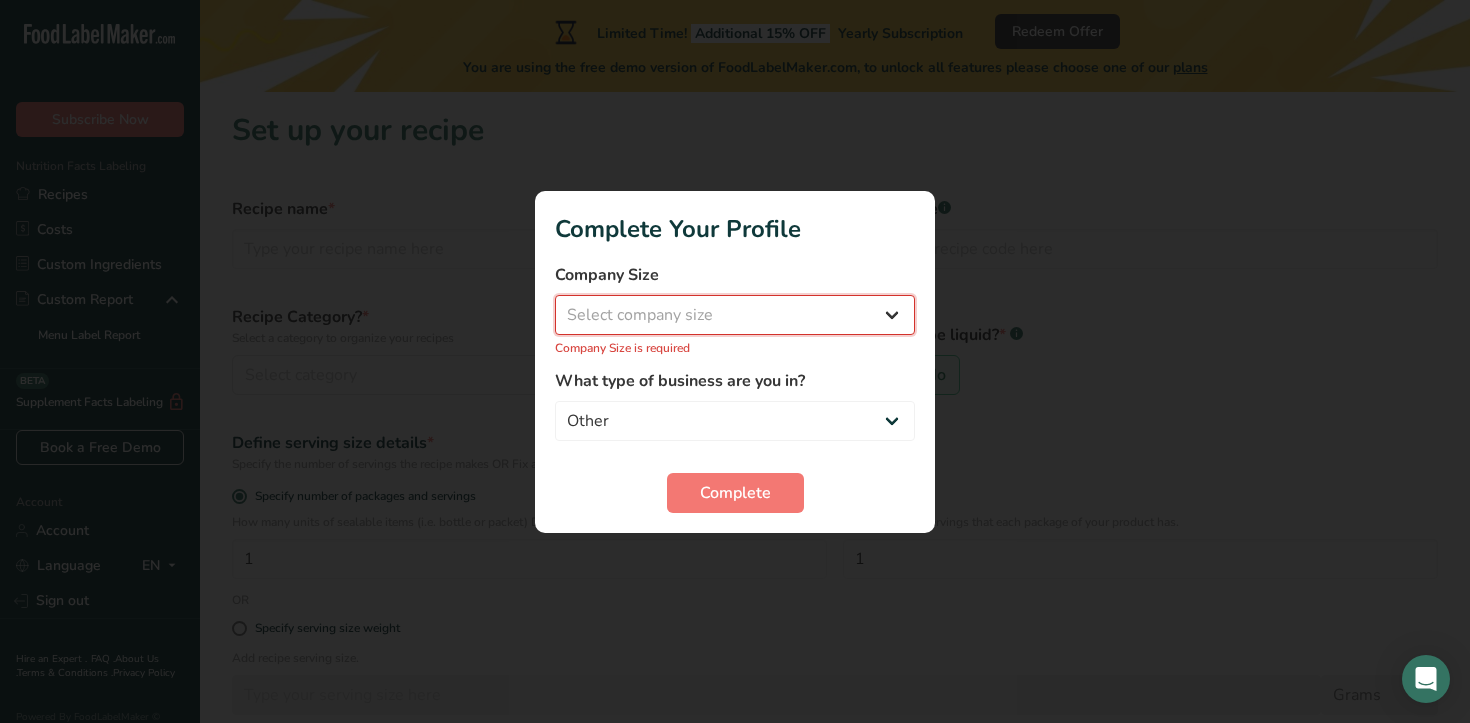click on "Select company size
Fewer than 10 Employees
10 to 50 Employees
51 to 500 Employees
Over 500 Employees" at bounding box center [735, 315] 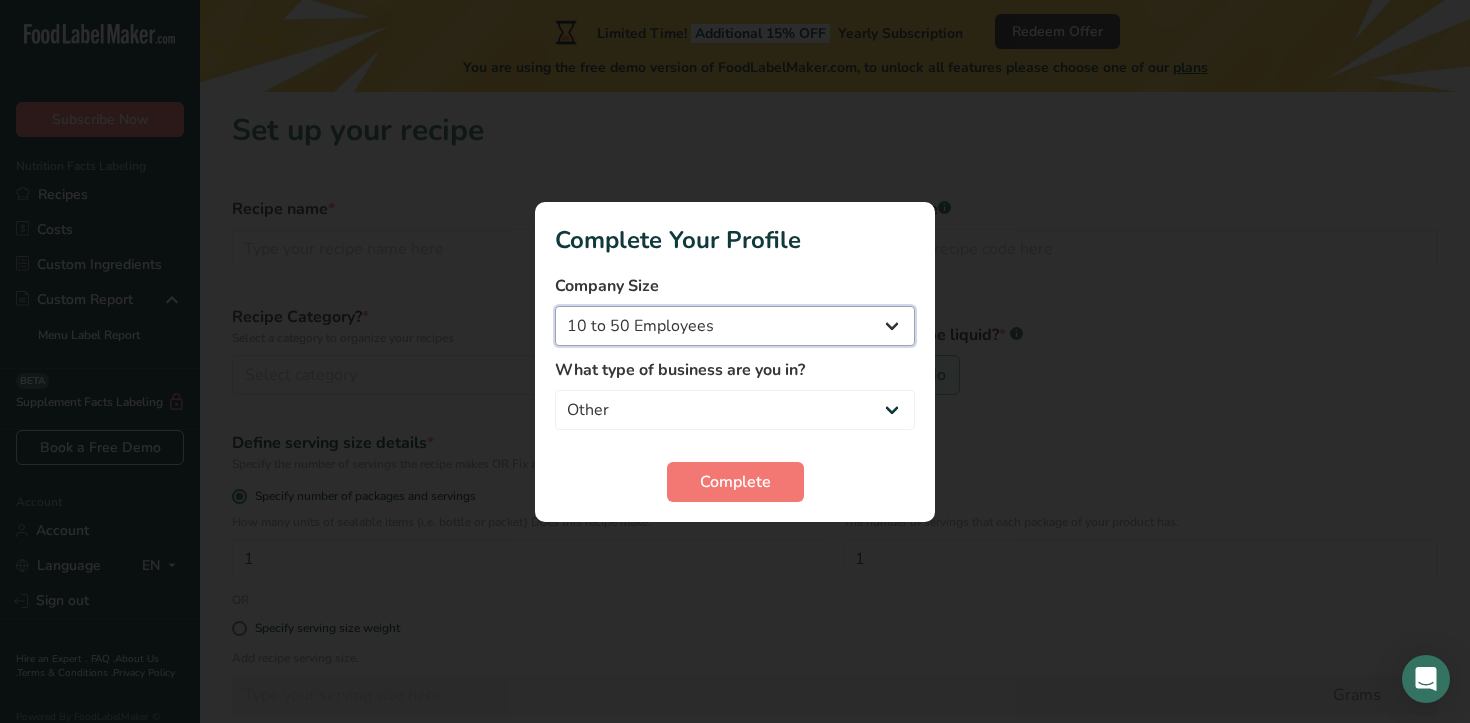 click on "Fewer than 10 Employees
10 to 50 Employees
51 to 500 Employees
Over 500 Employees" at bounding box center [735, 326] 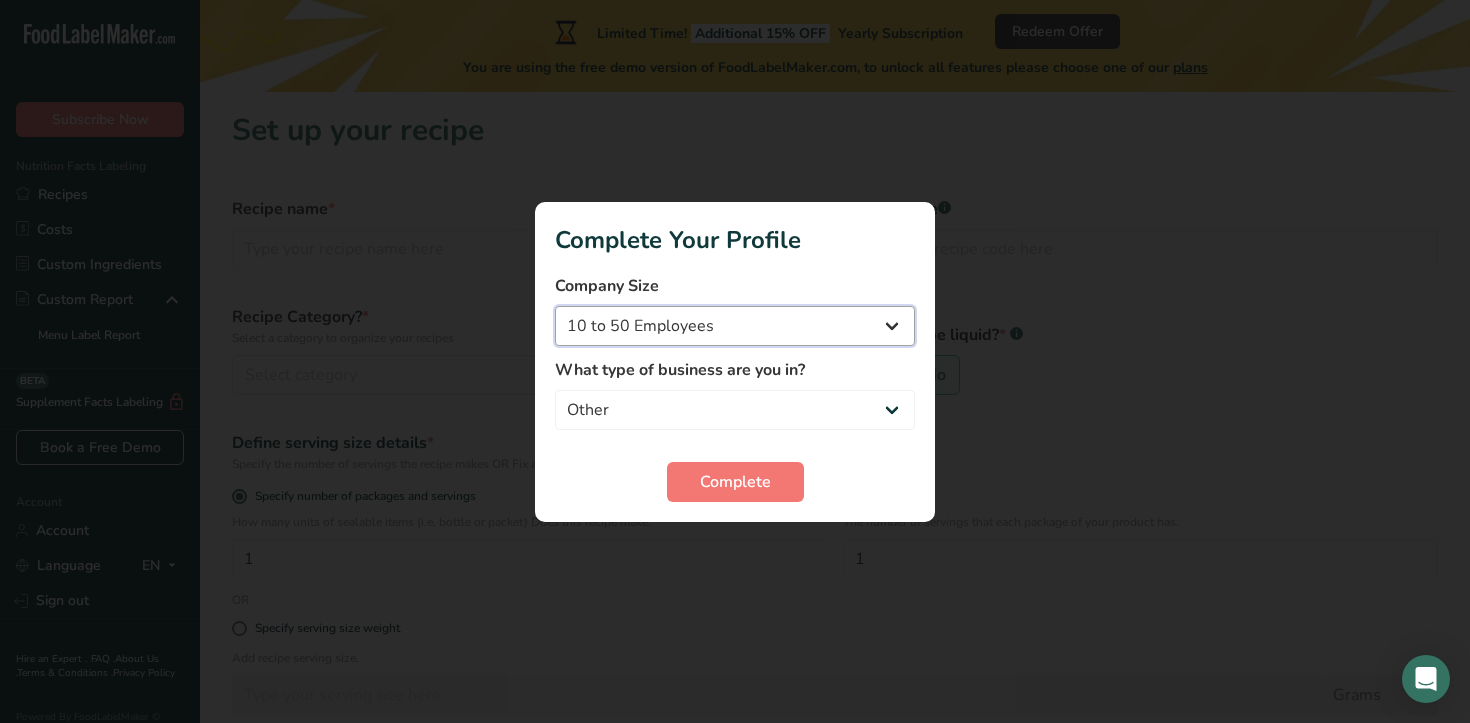 select on "3" 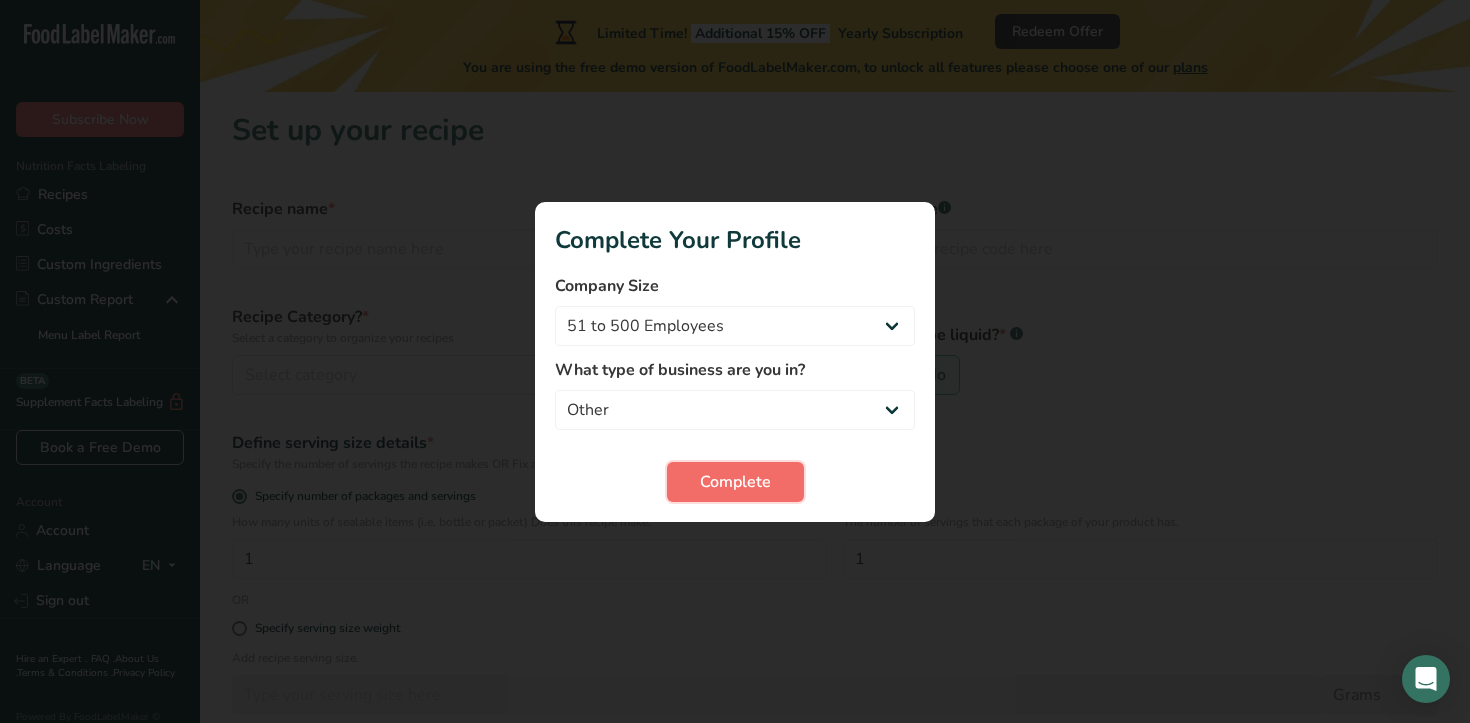 click on "Complete" at bounding box center [735, 482] 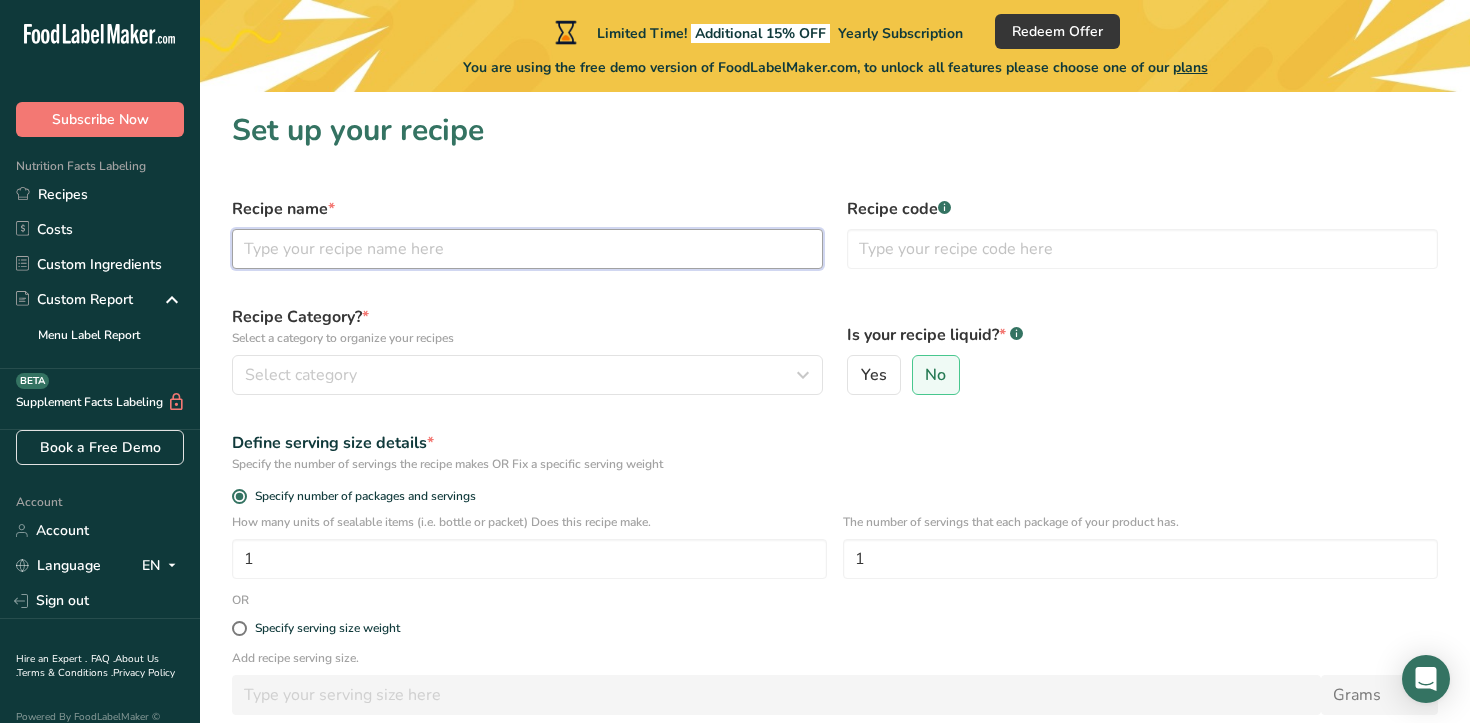 click at bounding box center [527, 249] 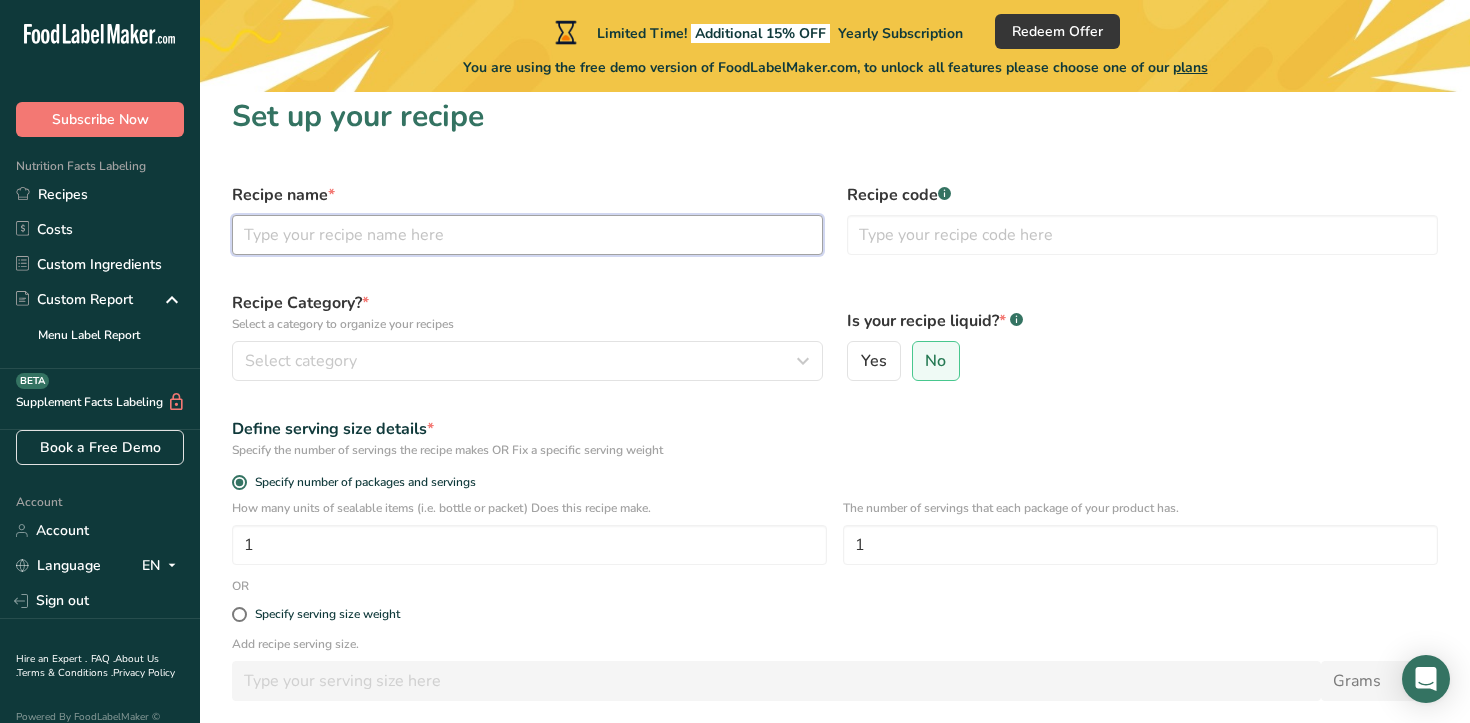 scroll, scrollTop: 15, scrollLeft: 0, axis: vertical 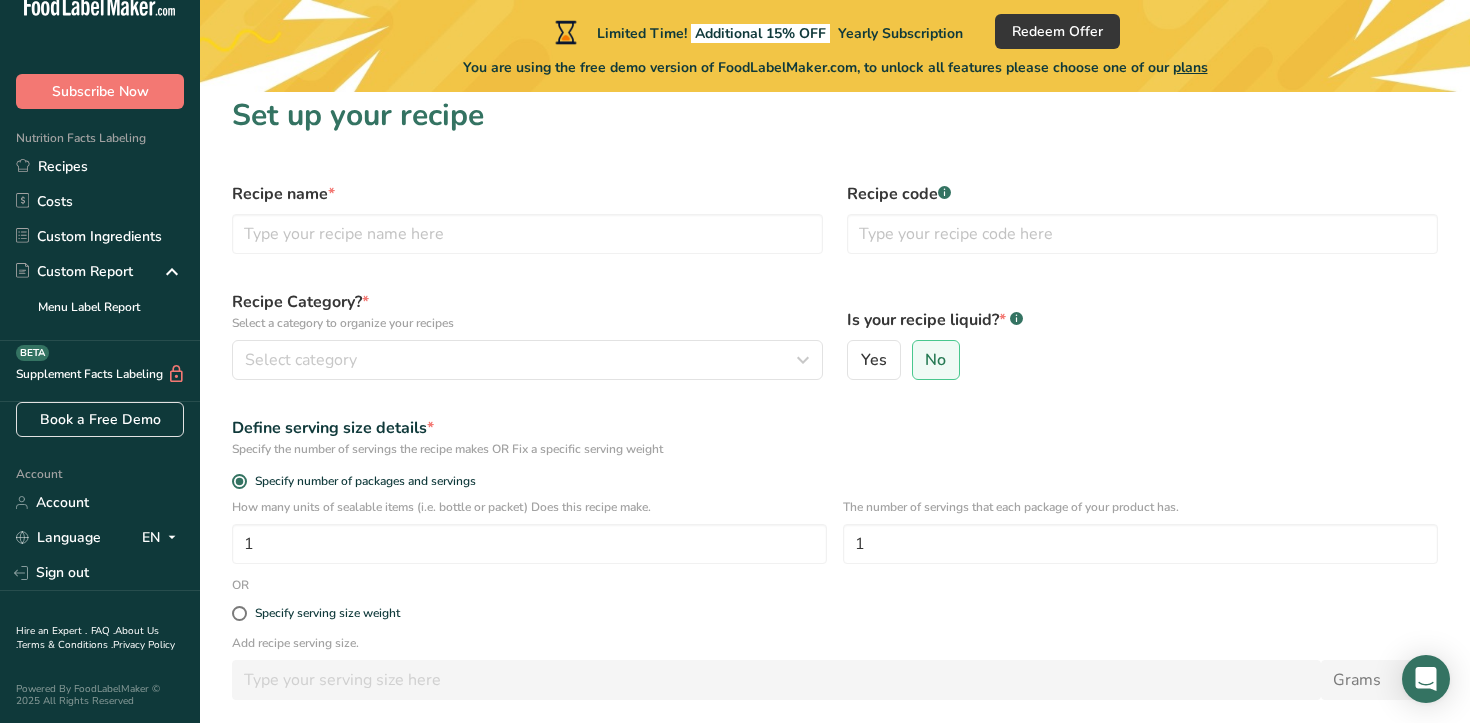 click on "Define serving size details *
Specify the number of servings the recipe makes OR Fix a specific serving weight" at bounding box center (835, 437) 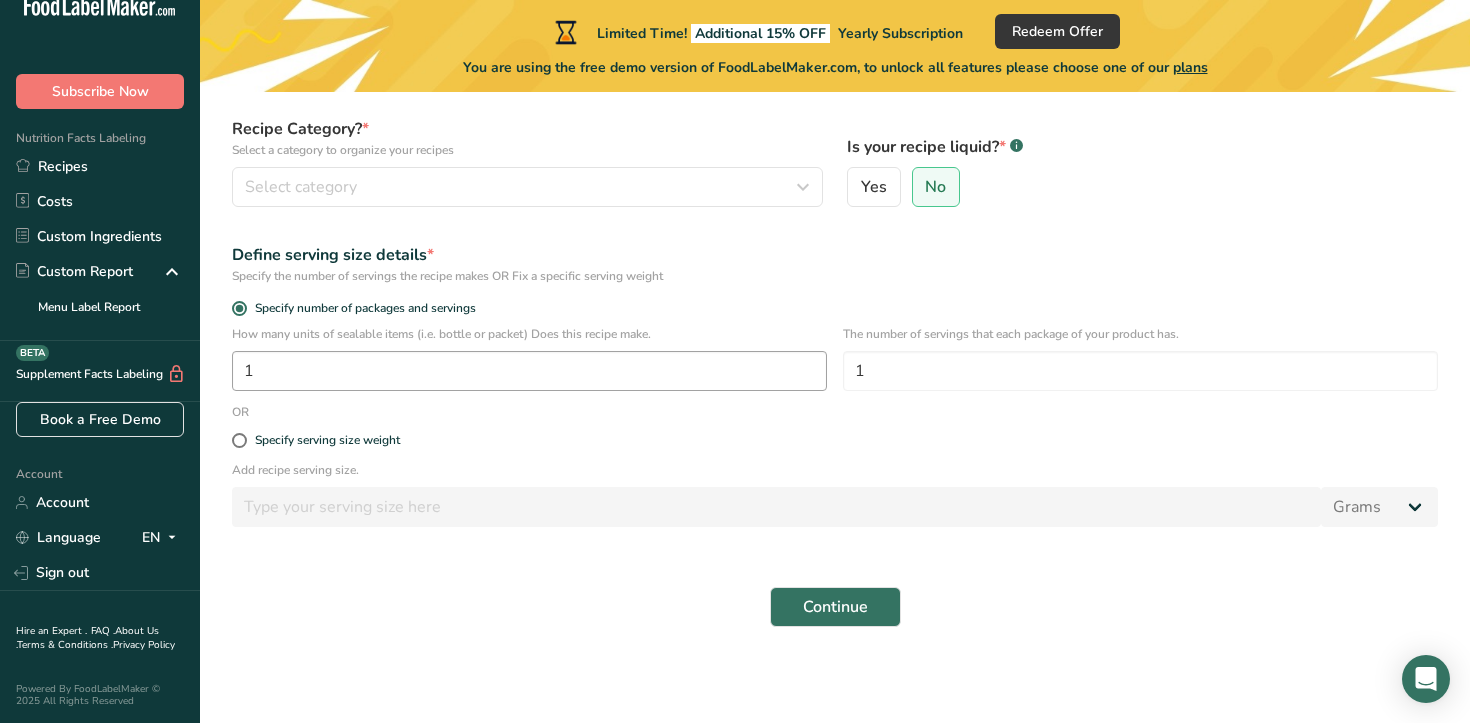 scroll, scrollTop: 158, scrollLeft: 0, axis: vertical 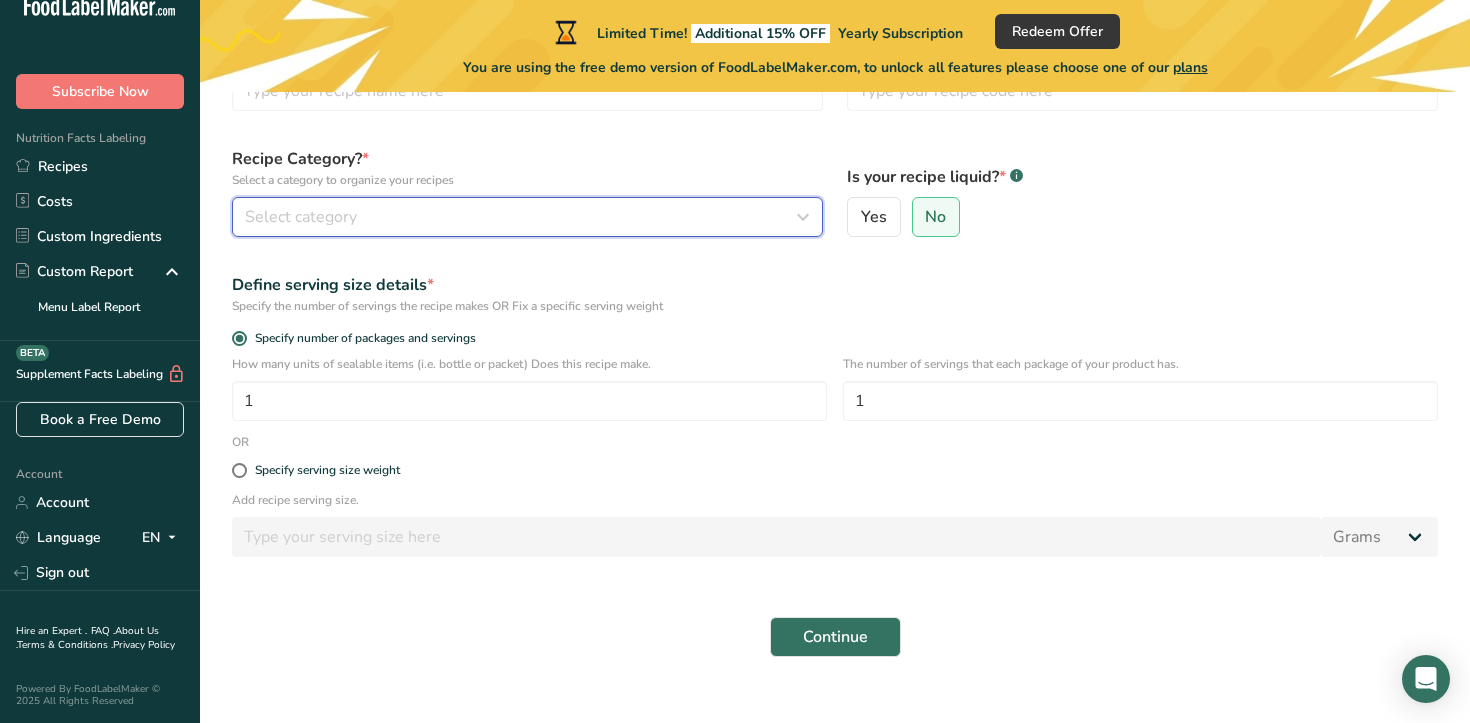 click on "Select category" at bounding box center [521, 217] 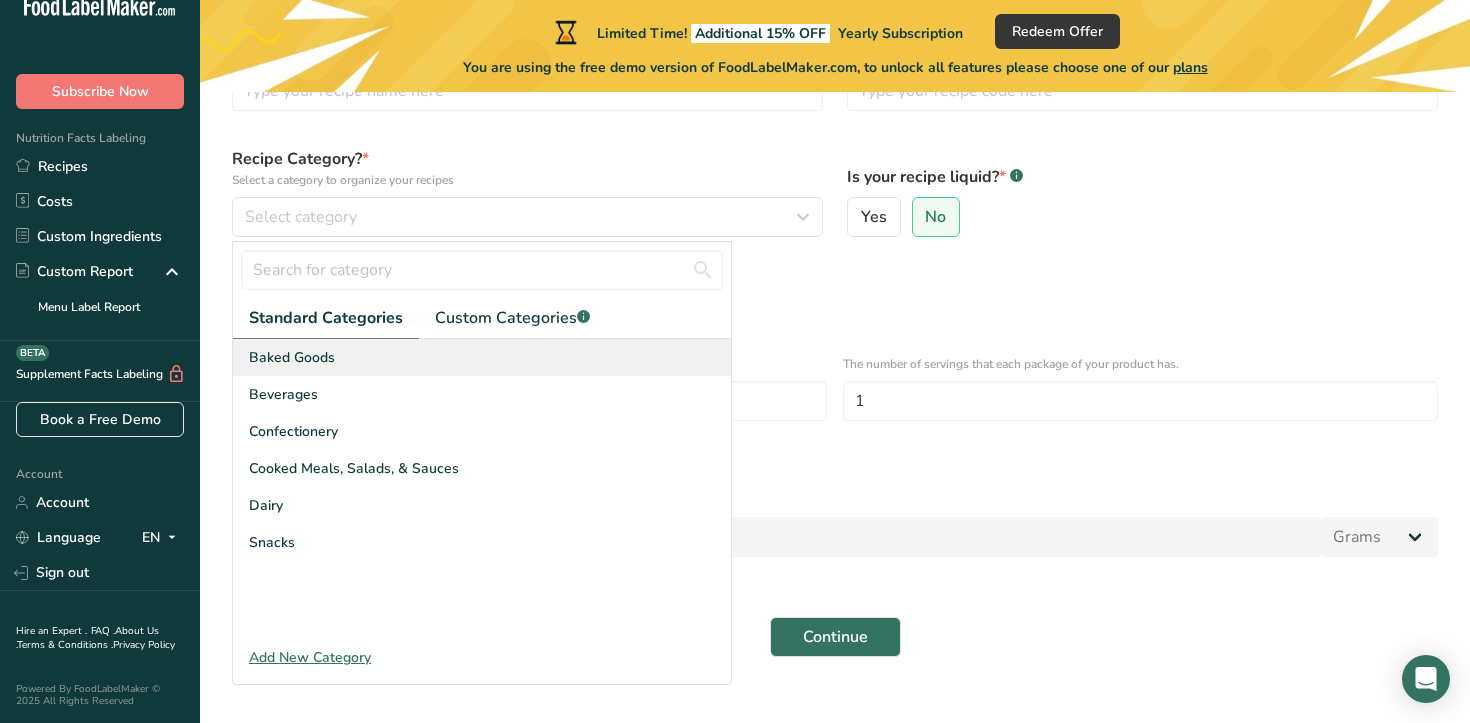 click on "Baked Goods" at bounding box center (482, 357) 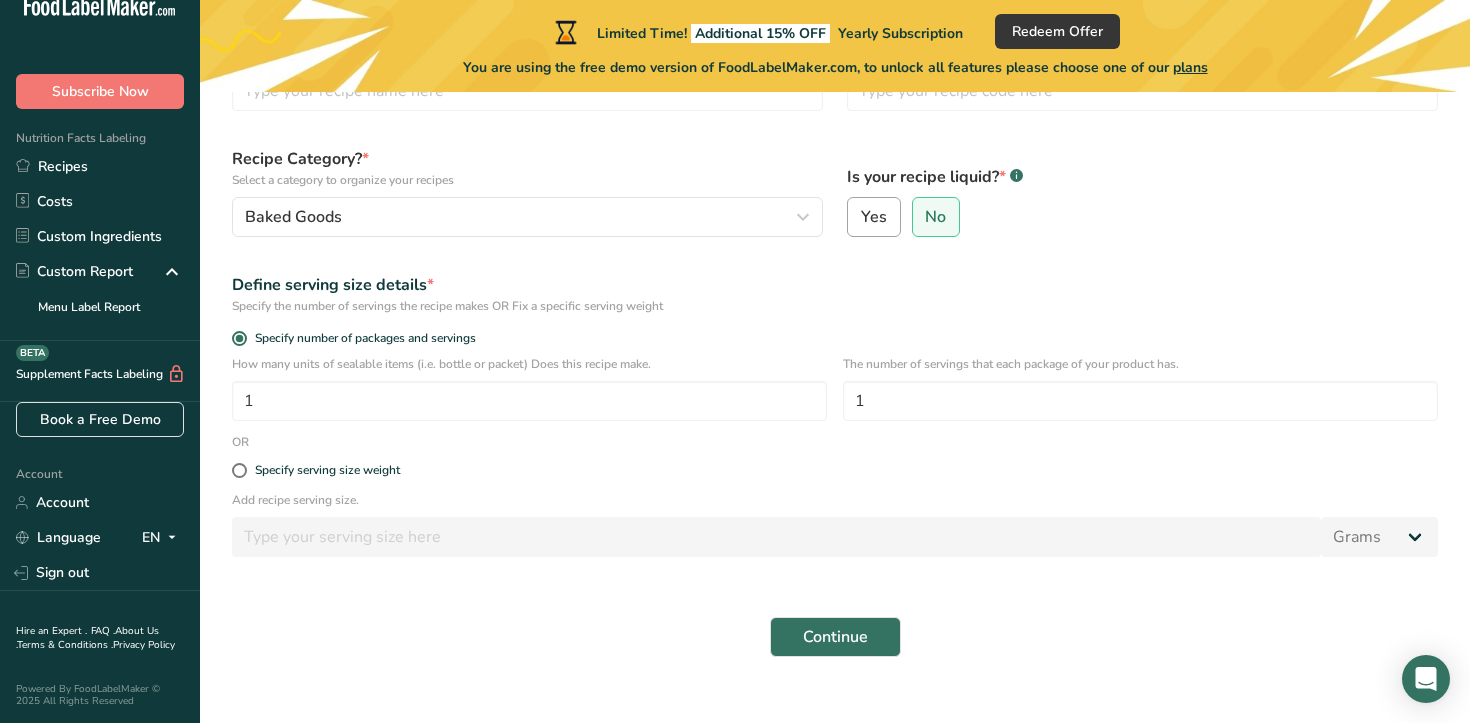 click on "Yes" at bounding box center (874, 217) 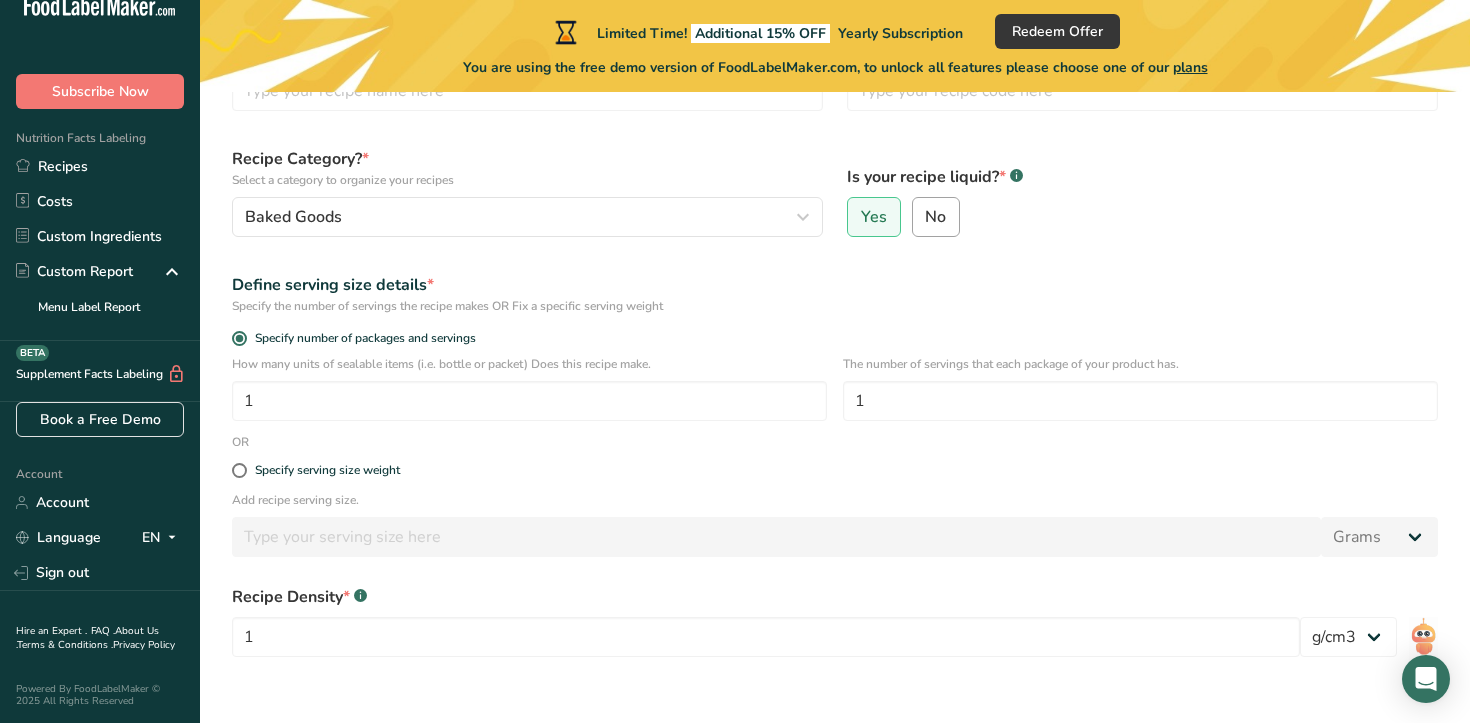 click on "No" at bounding box center (935, 217) 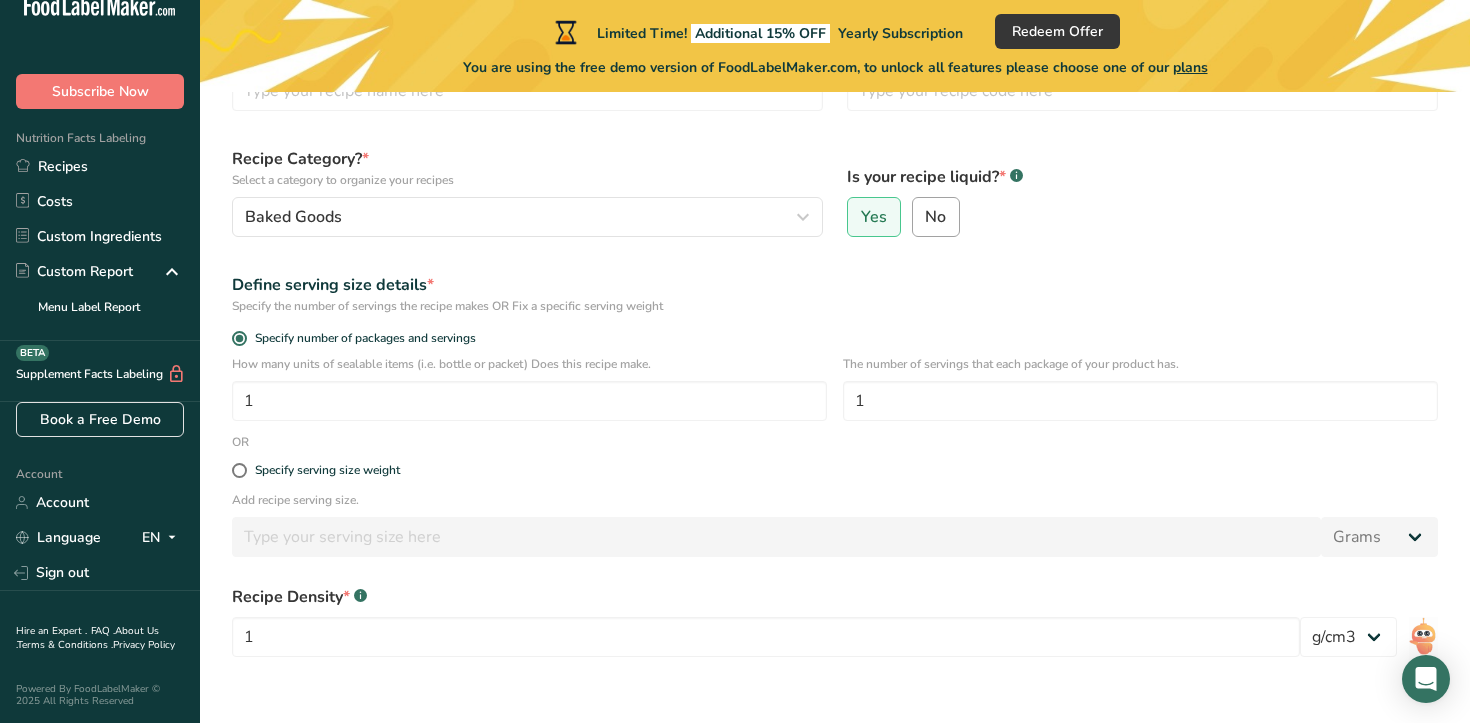 click on "No" at bounding box center [919, 217] 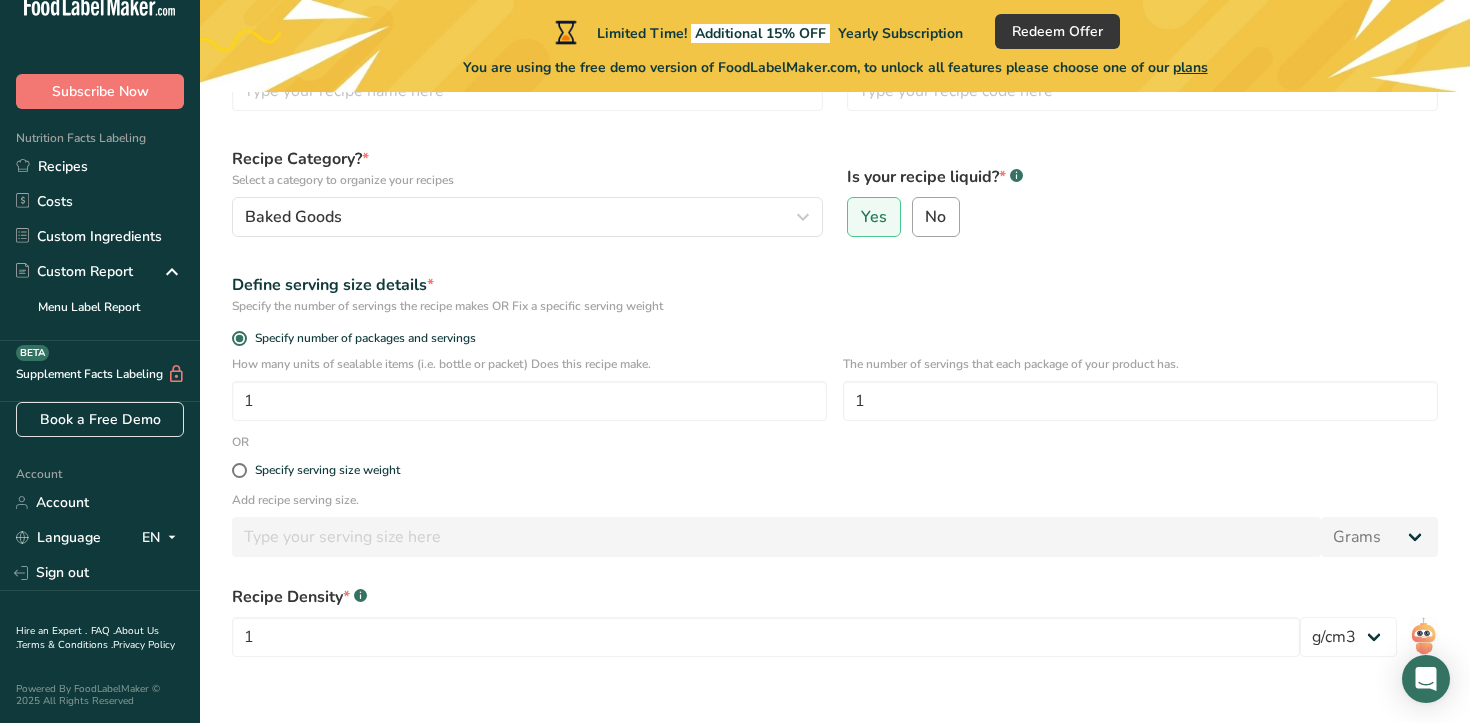 radio on "true" 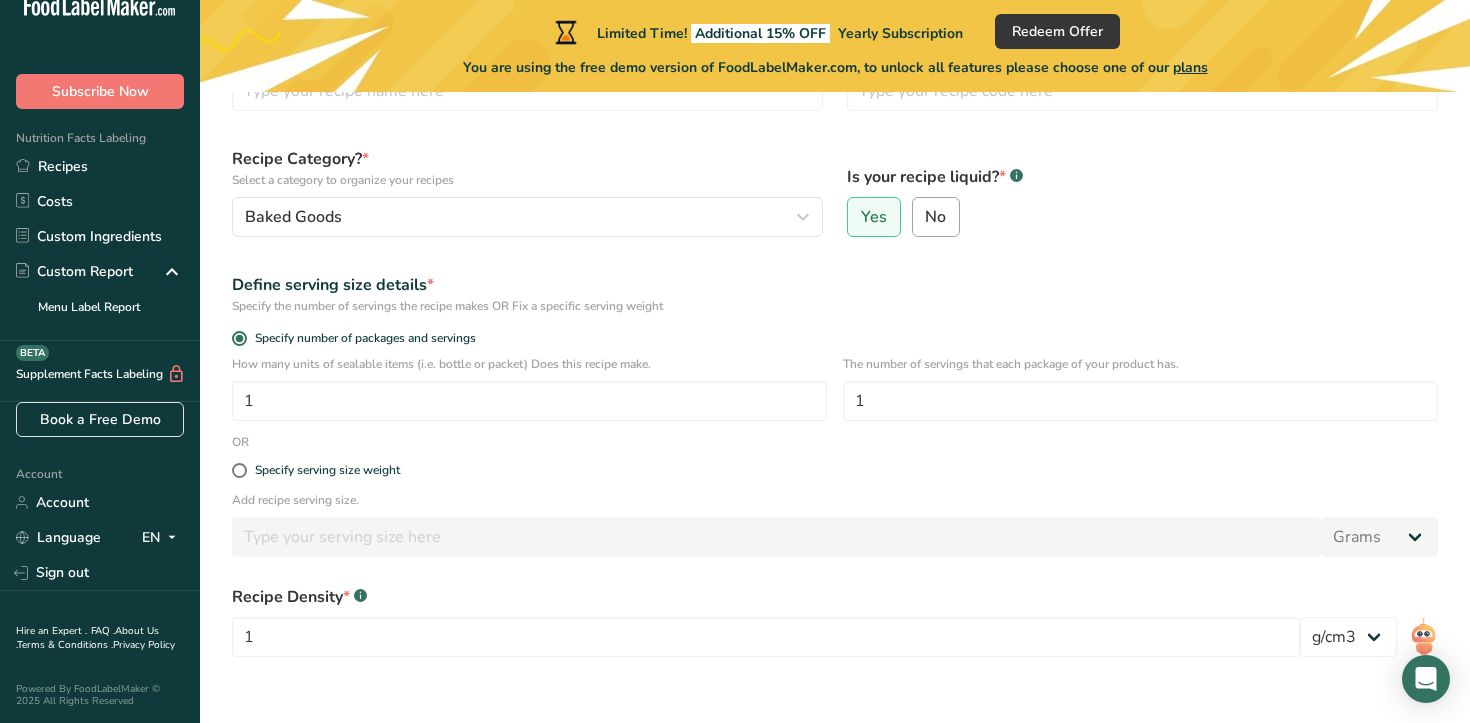 radio on "false" 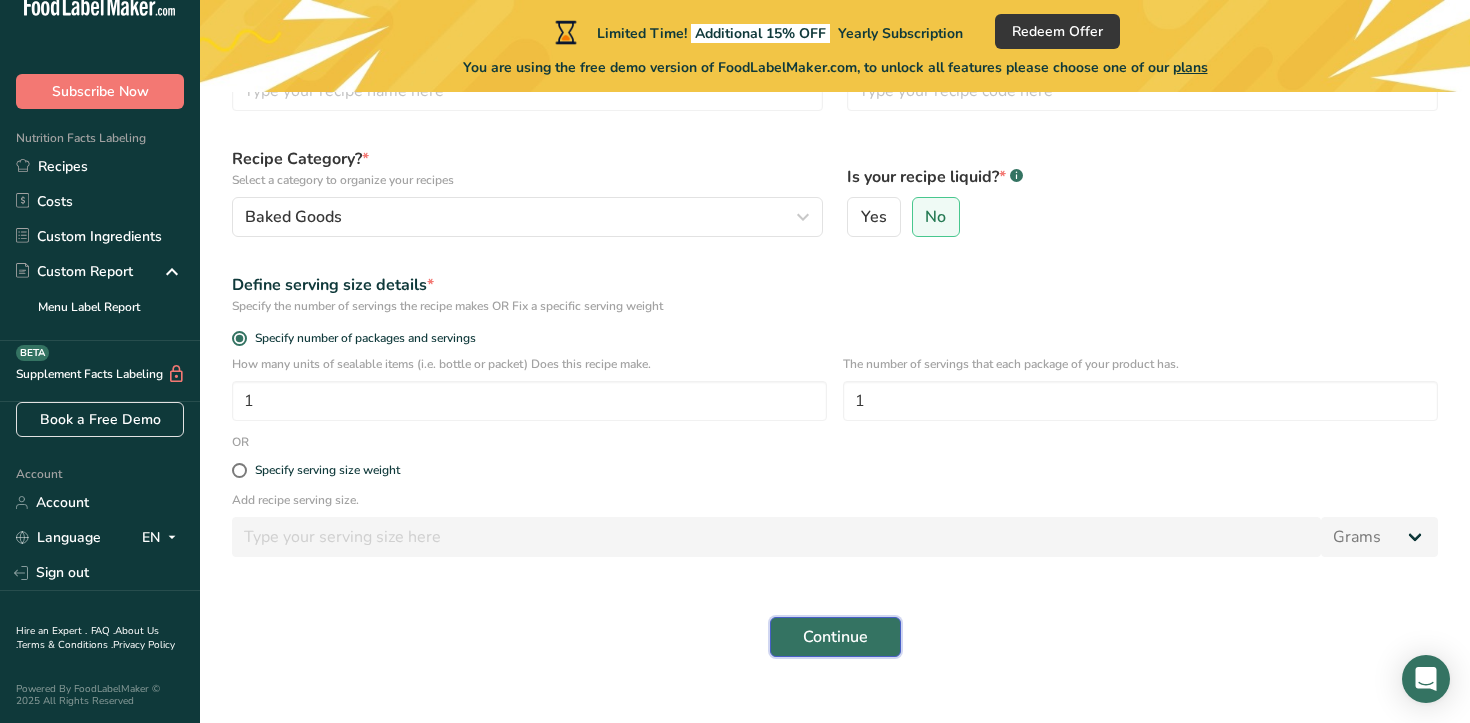 click on "Continue" at bounding box center (835, 637) 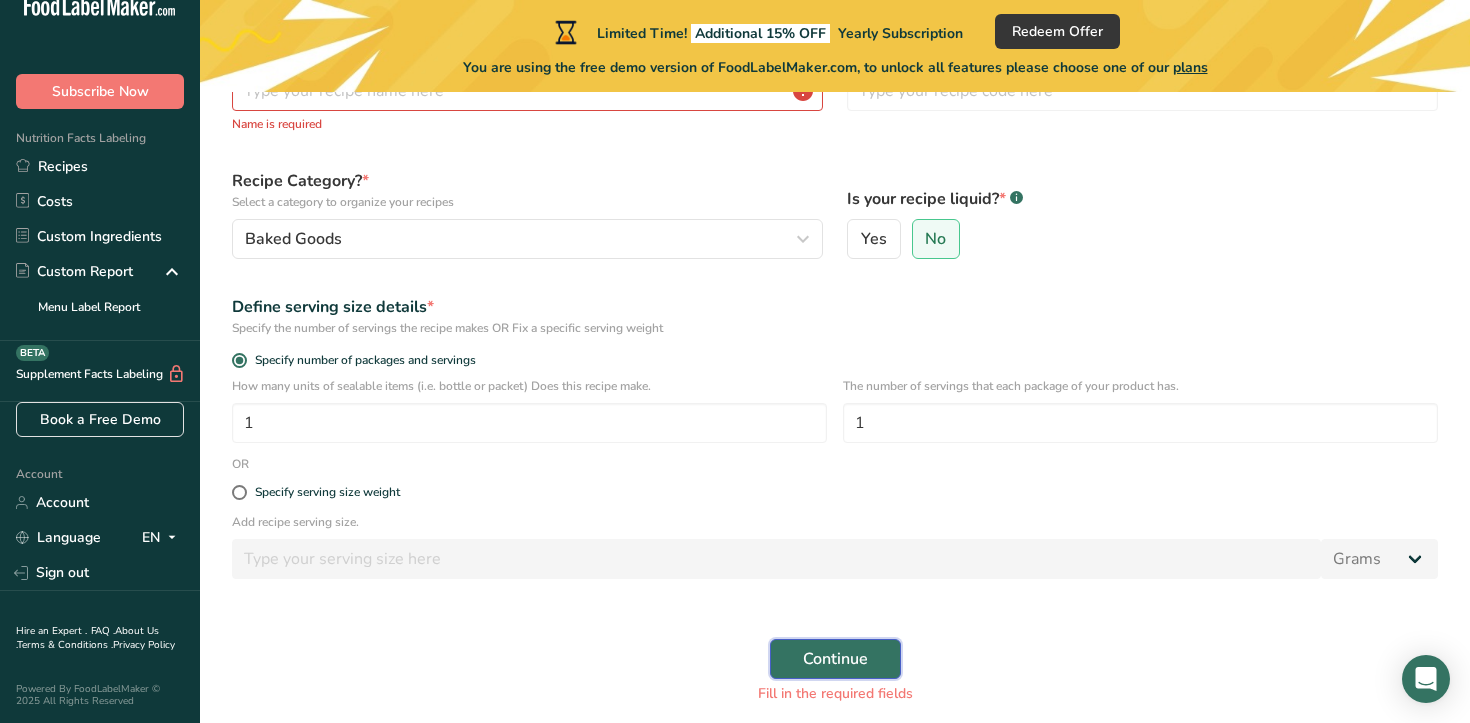 click on "Continue" at bounding box center (835, 659) 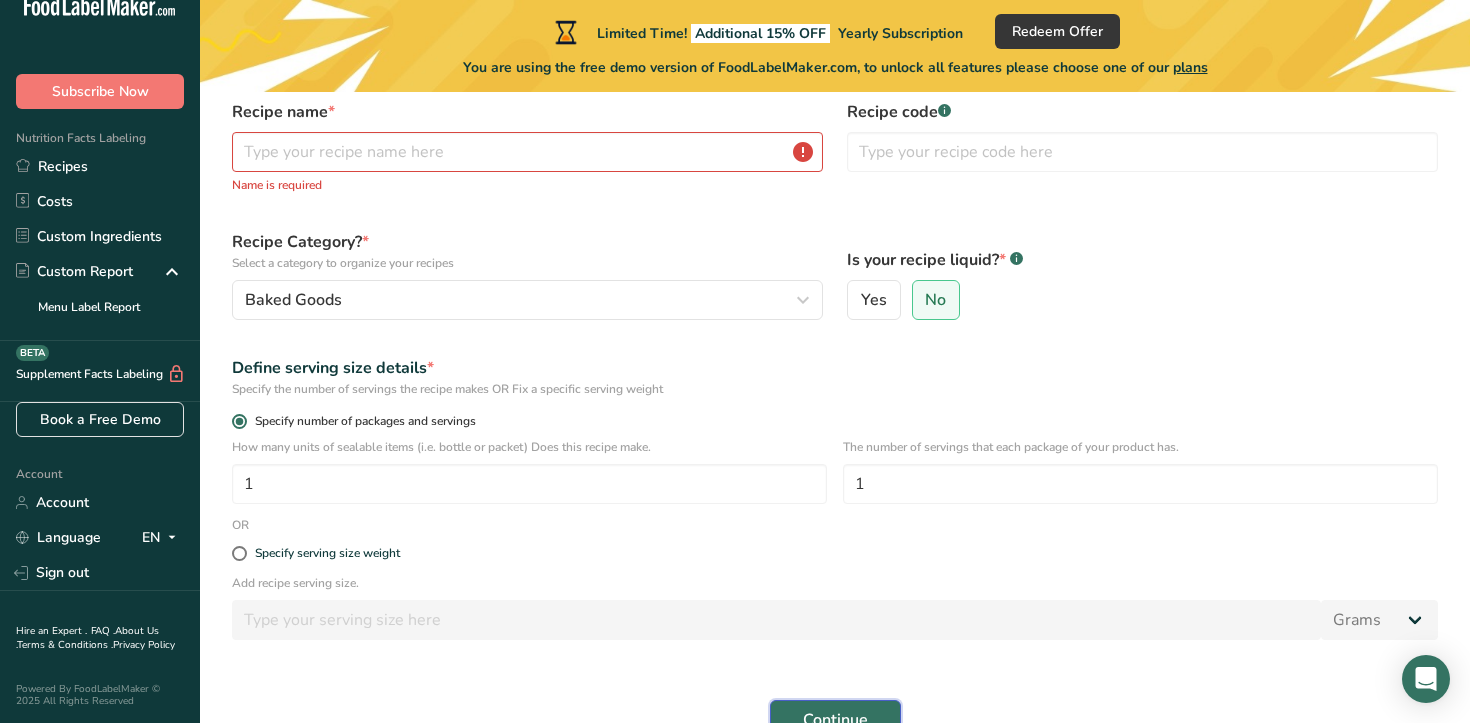 scroll, scrollTop: 6, scrollLeft: 0, axis: vertical 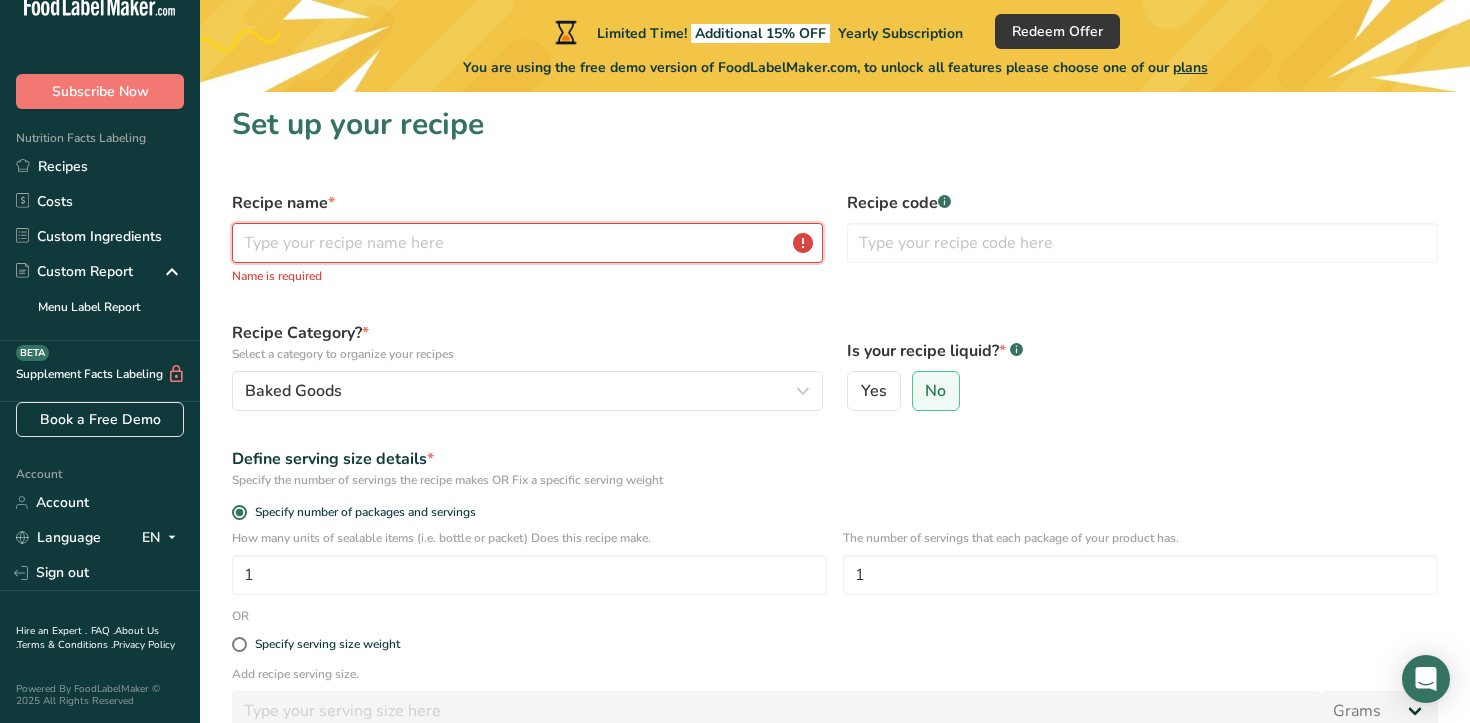 click at bounding box center [527, 243] 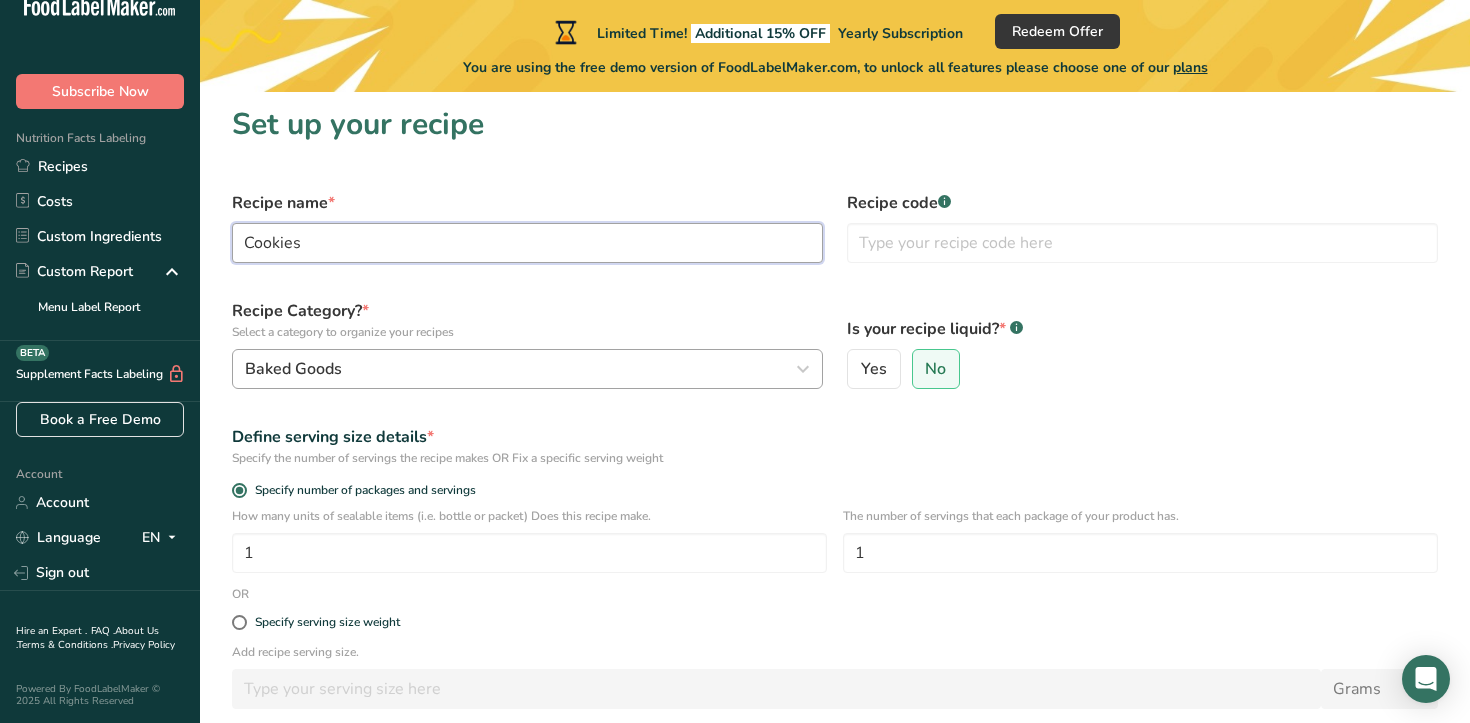 type on "Cookies" 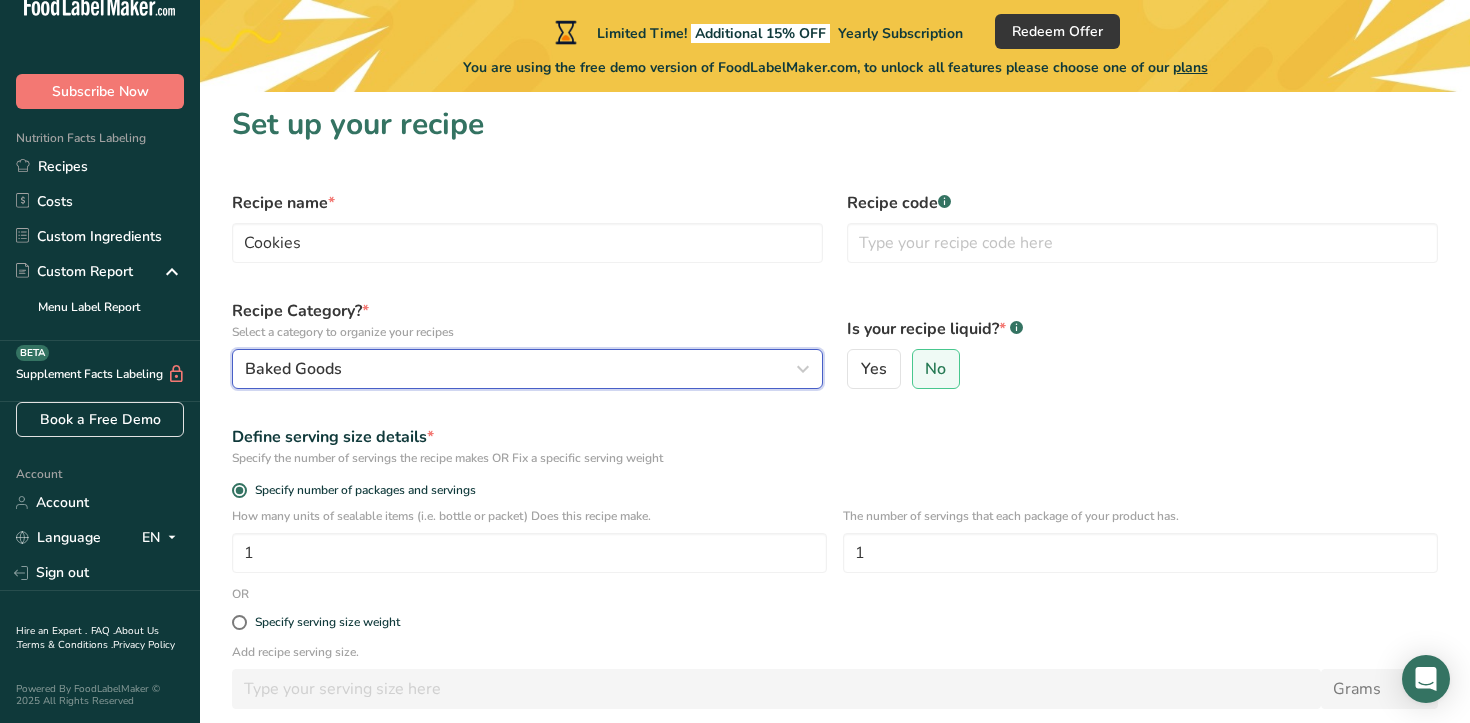 click on "Baked Goods" at bounding box center (521, 369) 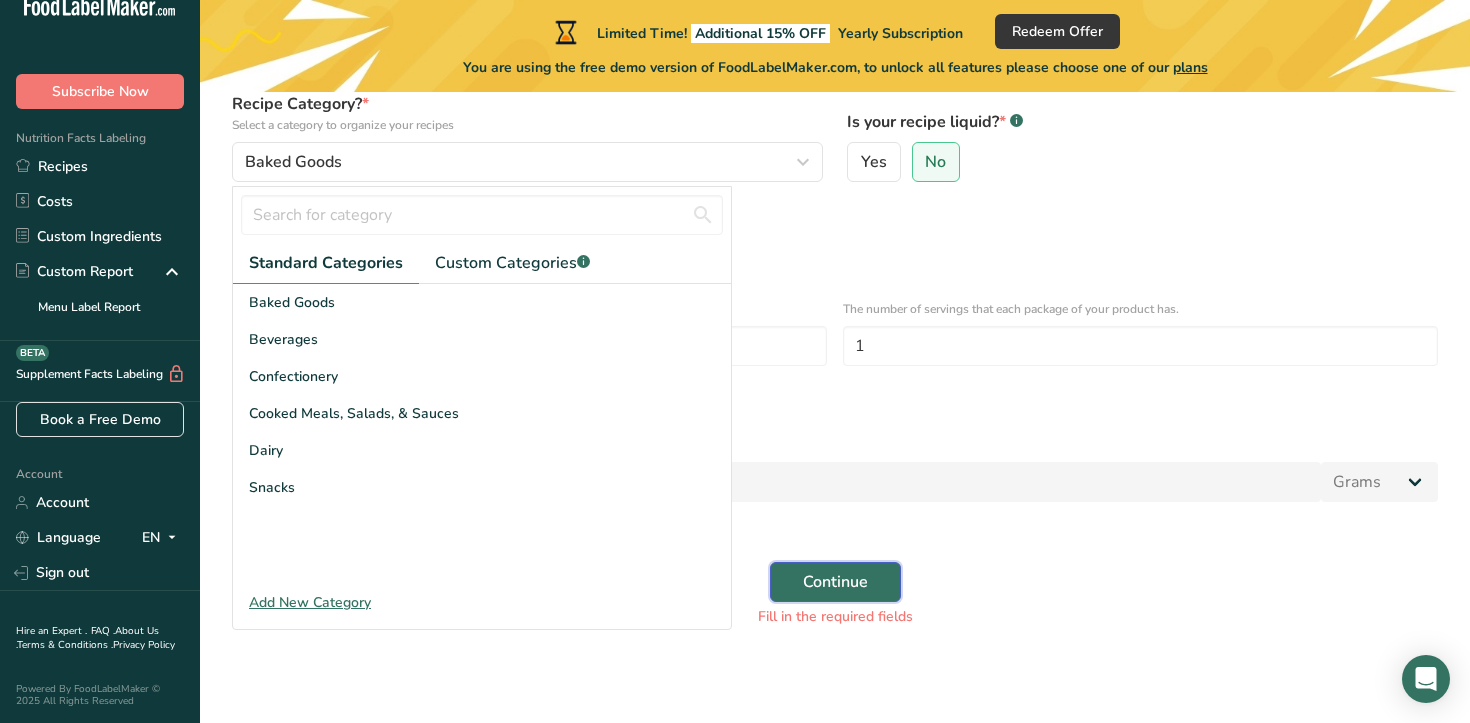 click on "Continue" at bounding box center [835, 582] 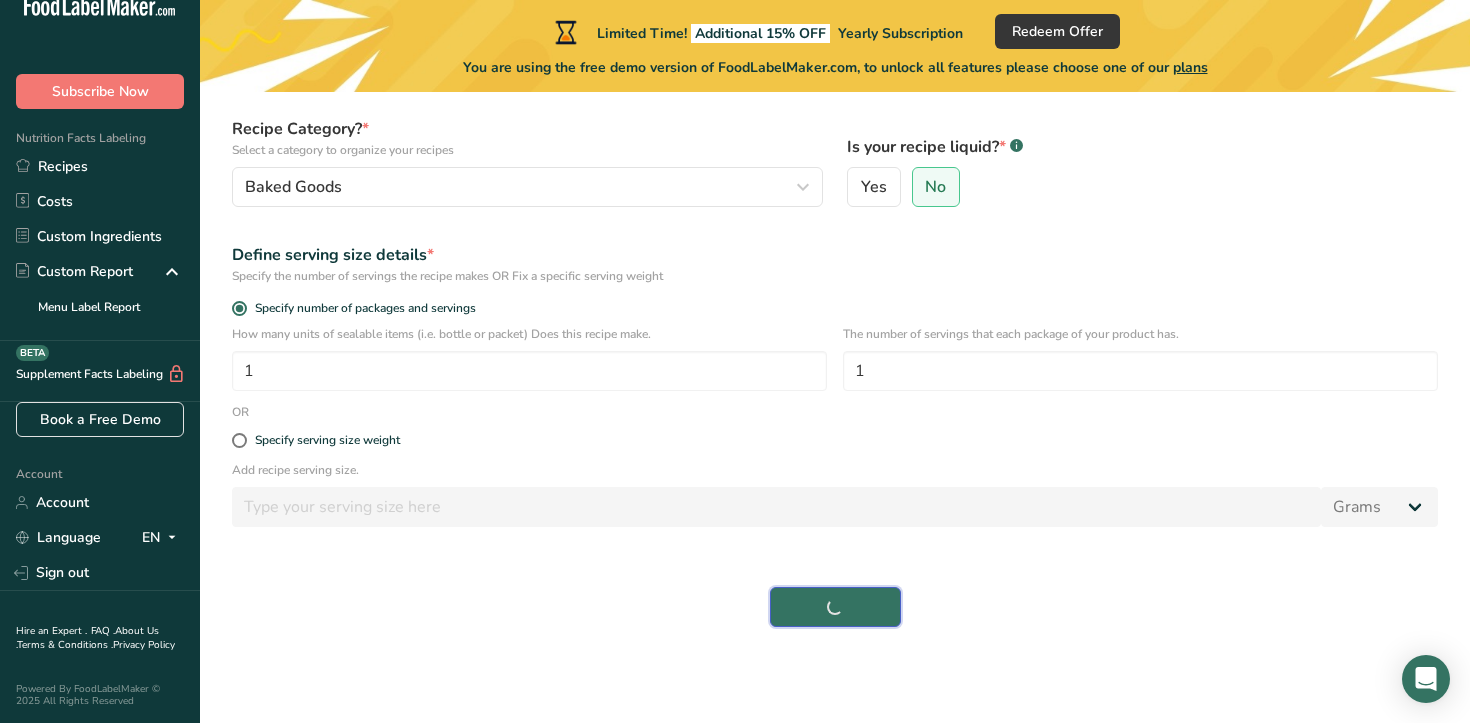 scroll, scrollTop: 188, scrollLeft: 0, axis: vertical 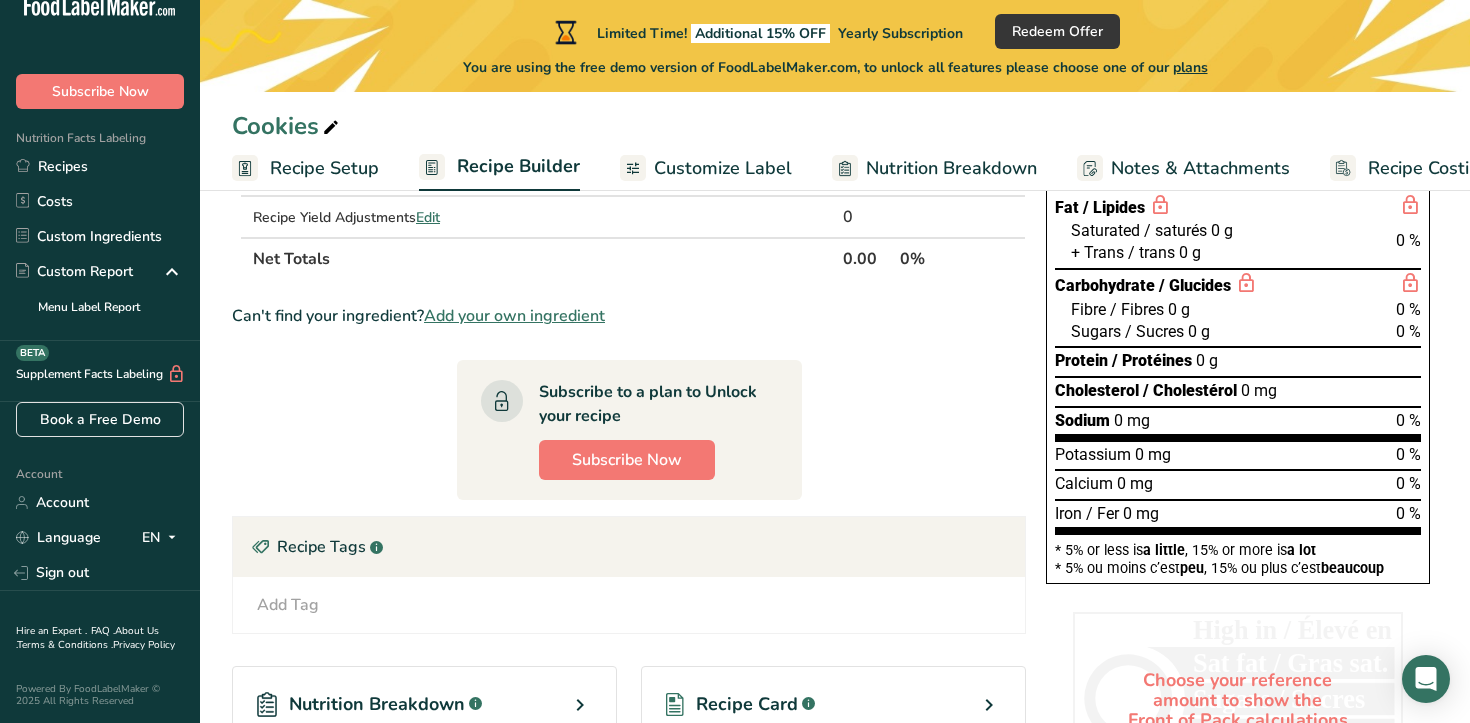 click on "/ Protéines" at bounding box center [1152, 360] 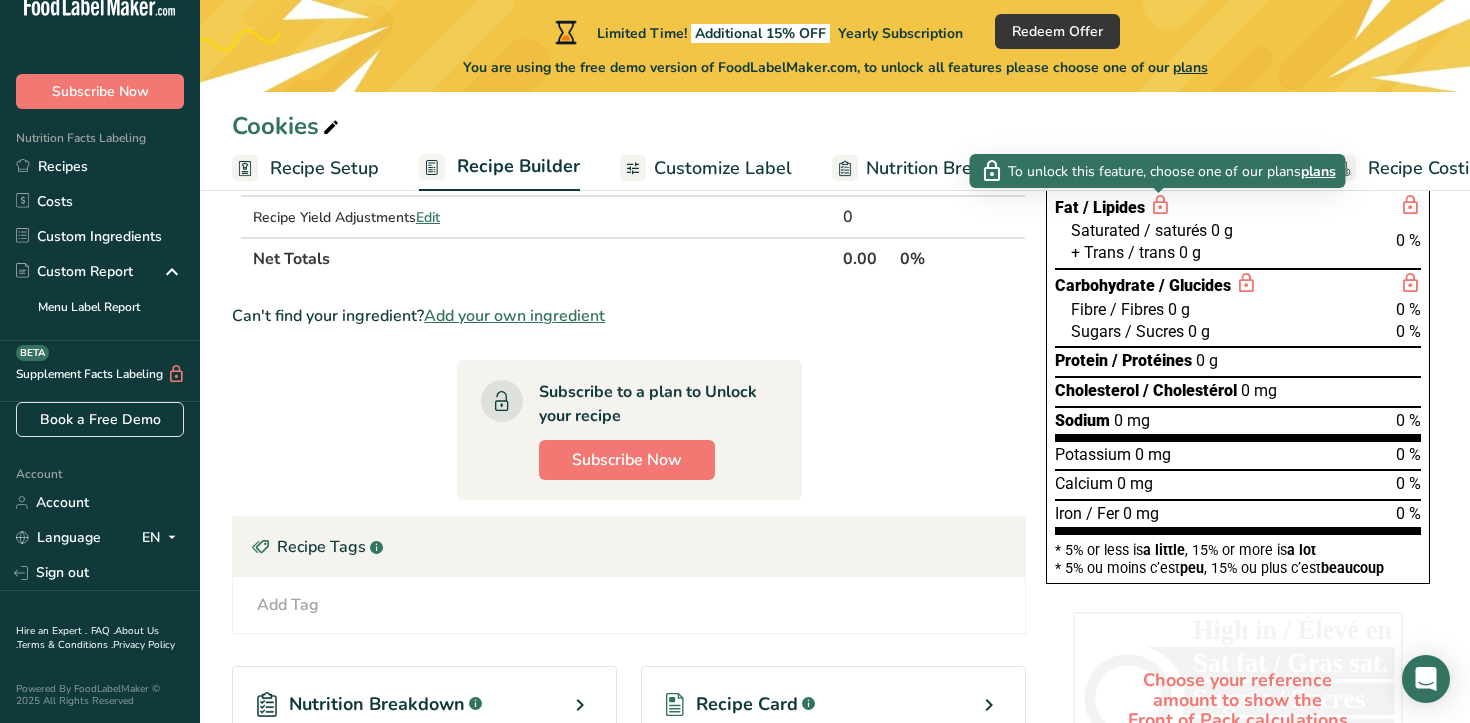 click at bounding box center [1160, 205] 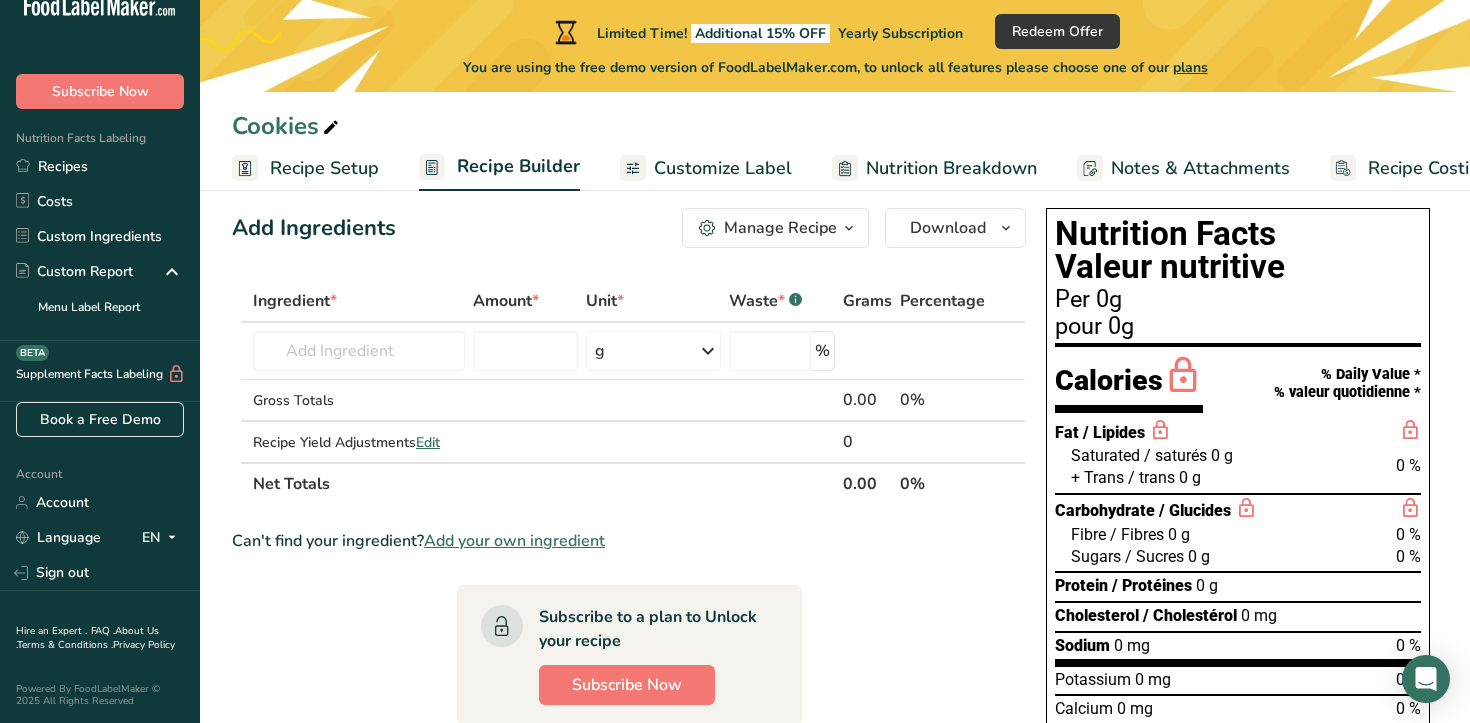 scroll, scrollTop: 0, scrollLeft: 0, axis: both 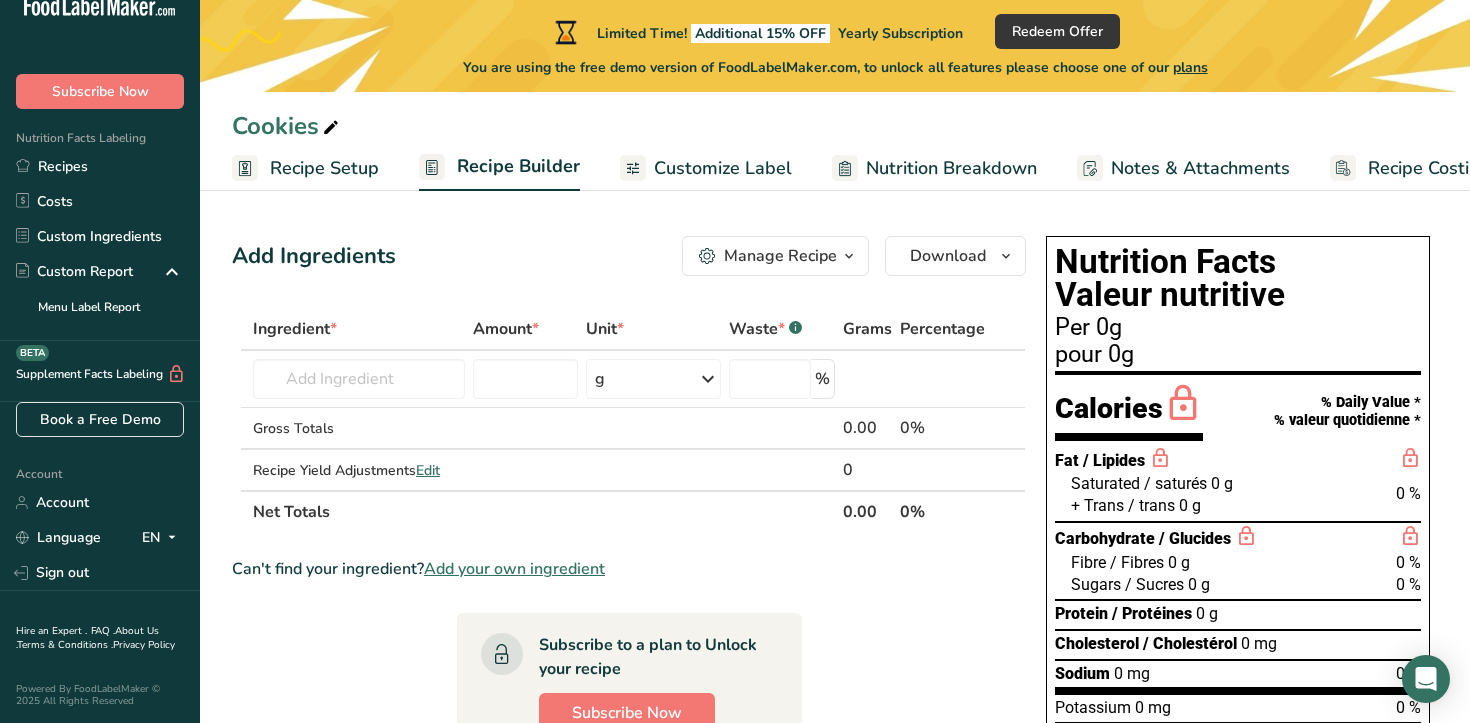 click on "Customize Label" at bounding box center [723, 168] 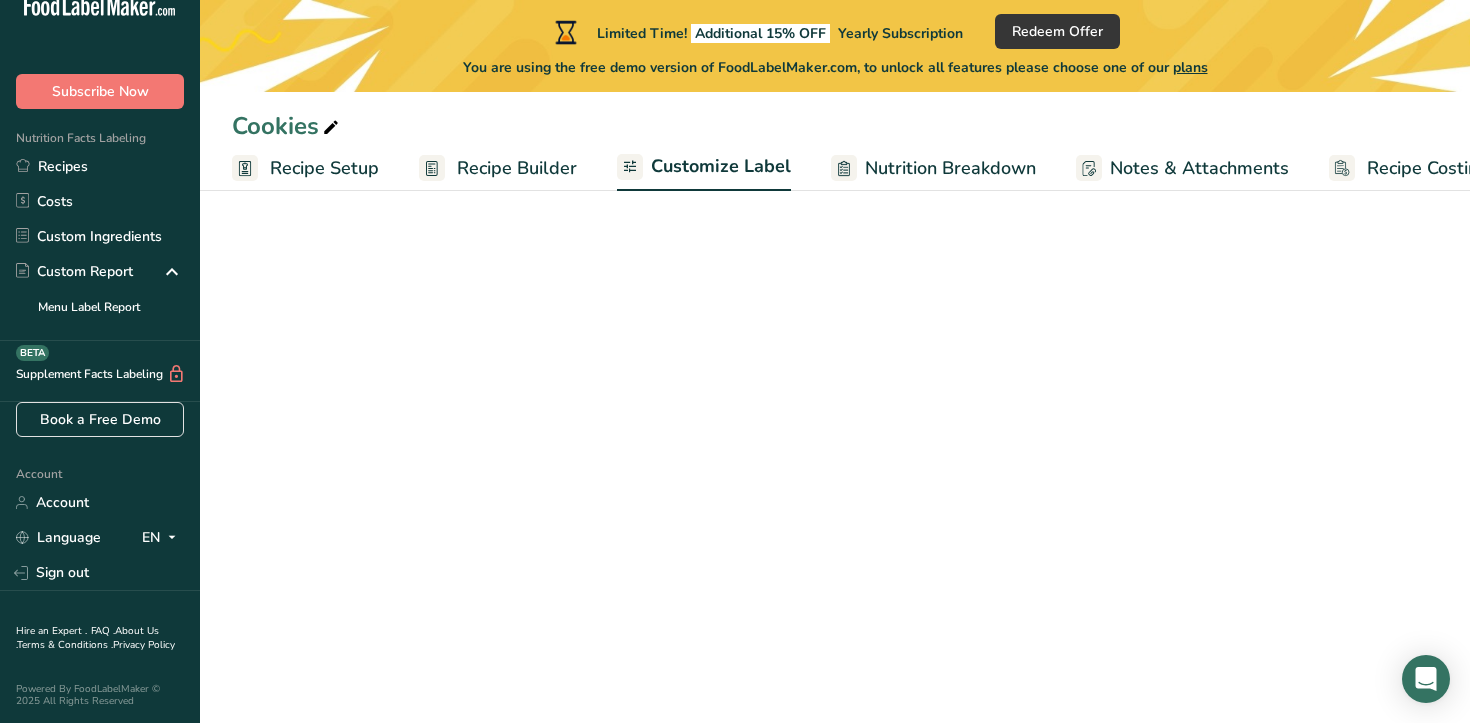scroll, scrollTop: 0, scrollLeft: 51, axis: horizontal 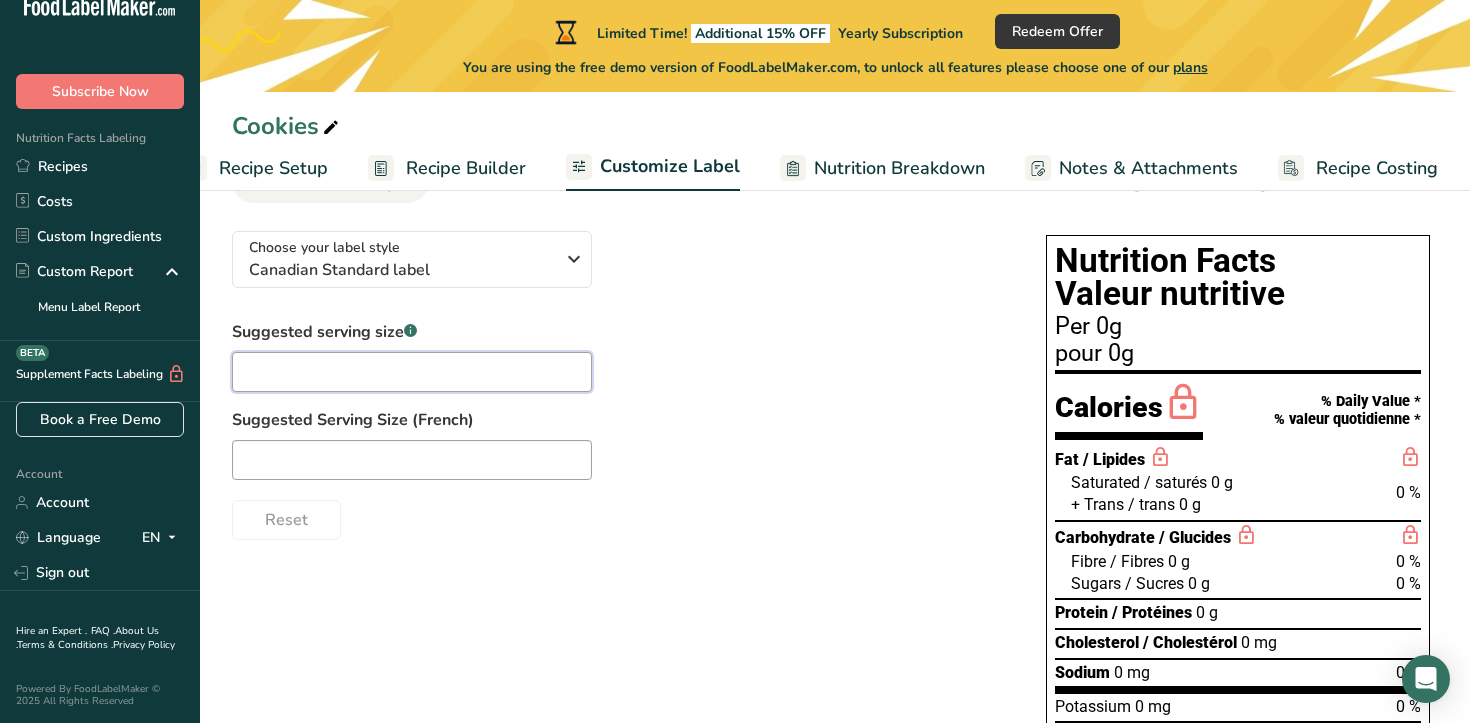 click at bounding box center (412, 372) 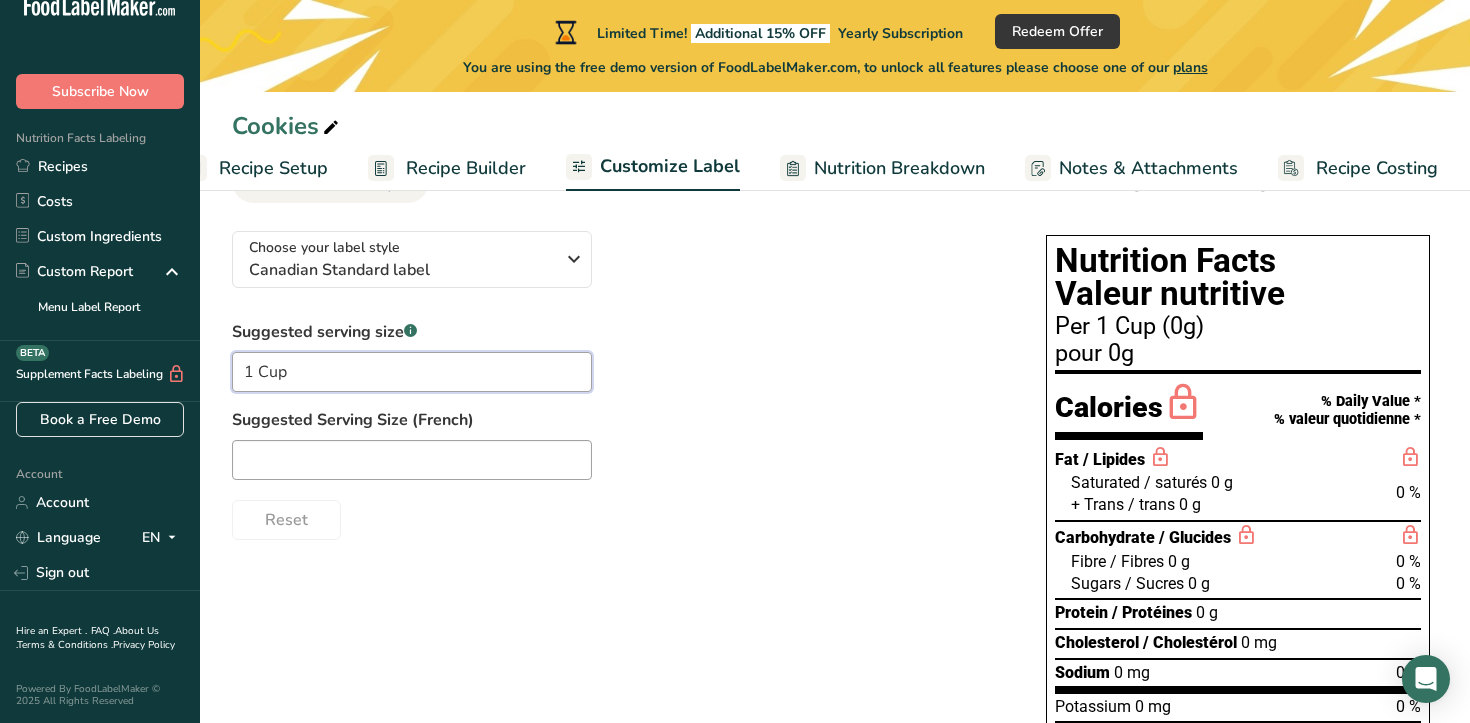 type on "1 Cup" 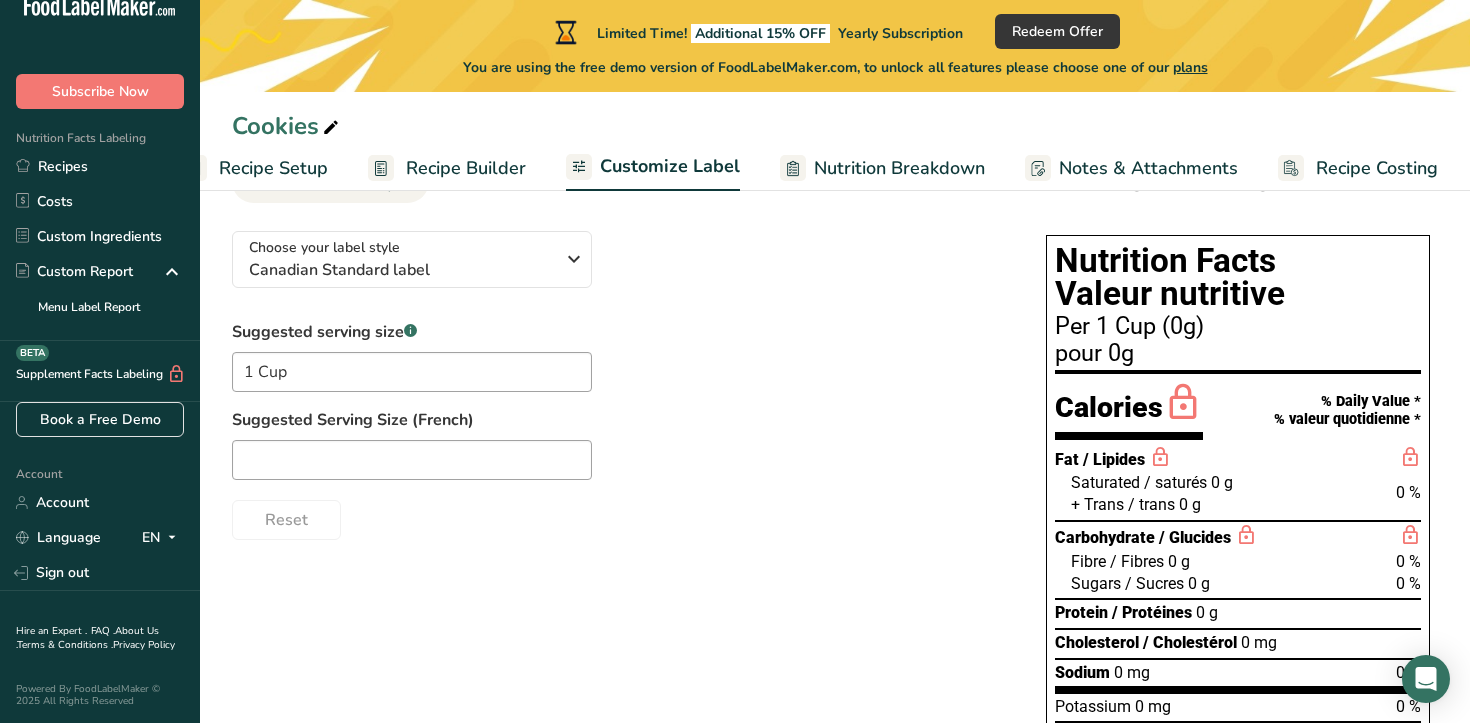 click on "Suggested Serving Size (French)" at bounding box center [619, 420] 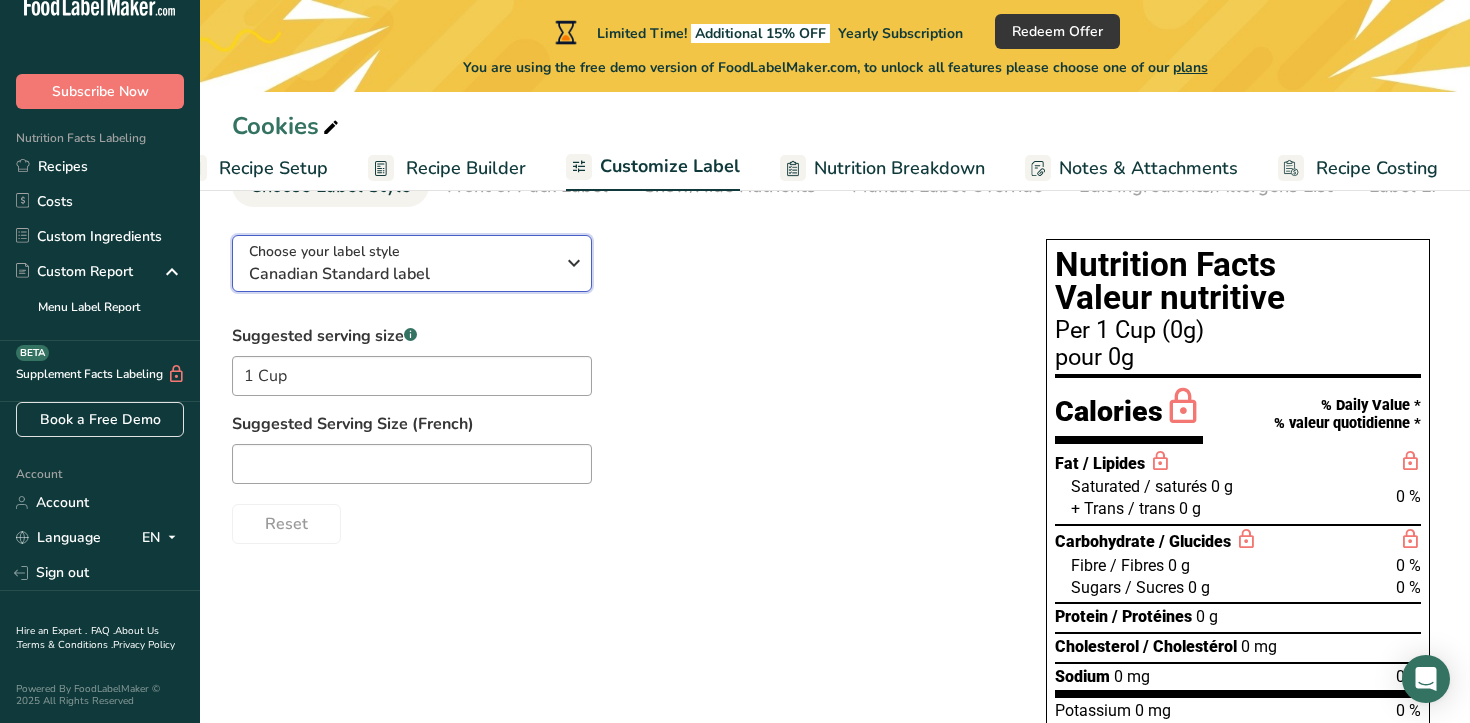 click on "Choose your label style
Canadian Standard label" at bounding box center (409, 263) 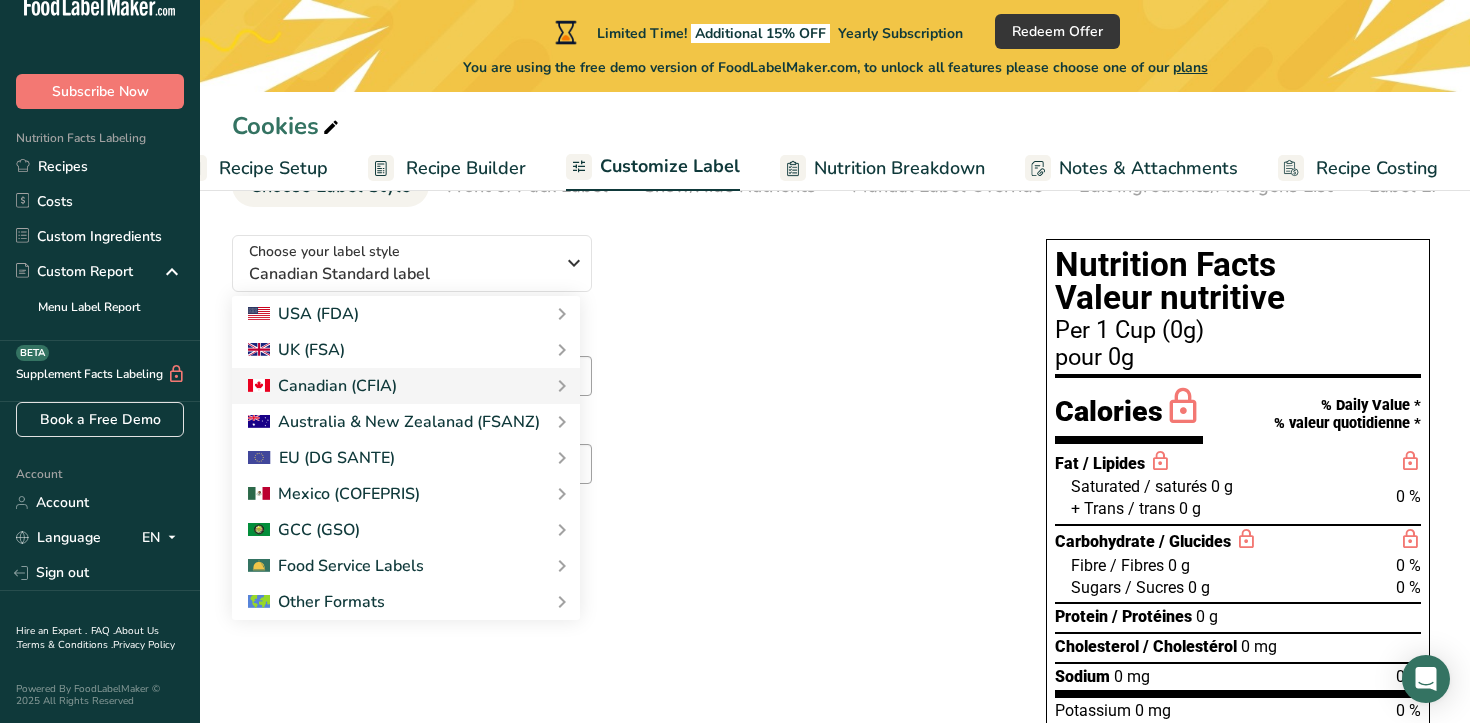 click on "Choose your label style
Canadian Standard label
USA (FDA)
Standard FDA label
Tabular FDA label
Linear FDA label
Simplified FDA label
Dual Column FDA label (Per Serving/Per Container)
Dual Column FDA label (As Sold/As Prepared)
Aggregate Standard FDA label
Standard FDA label with Micronutrients listed side-by-side
UK (FSA)
UK Mandatory Label "Back of Pack"
UK Traffic Light Label  "Front of Pack"
Canadian (CFIA)
Canadian Standard label
Canadian Dual Column label" at bounding box center [619, 381] 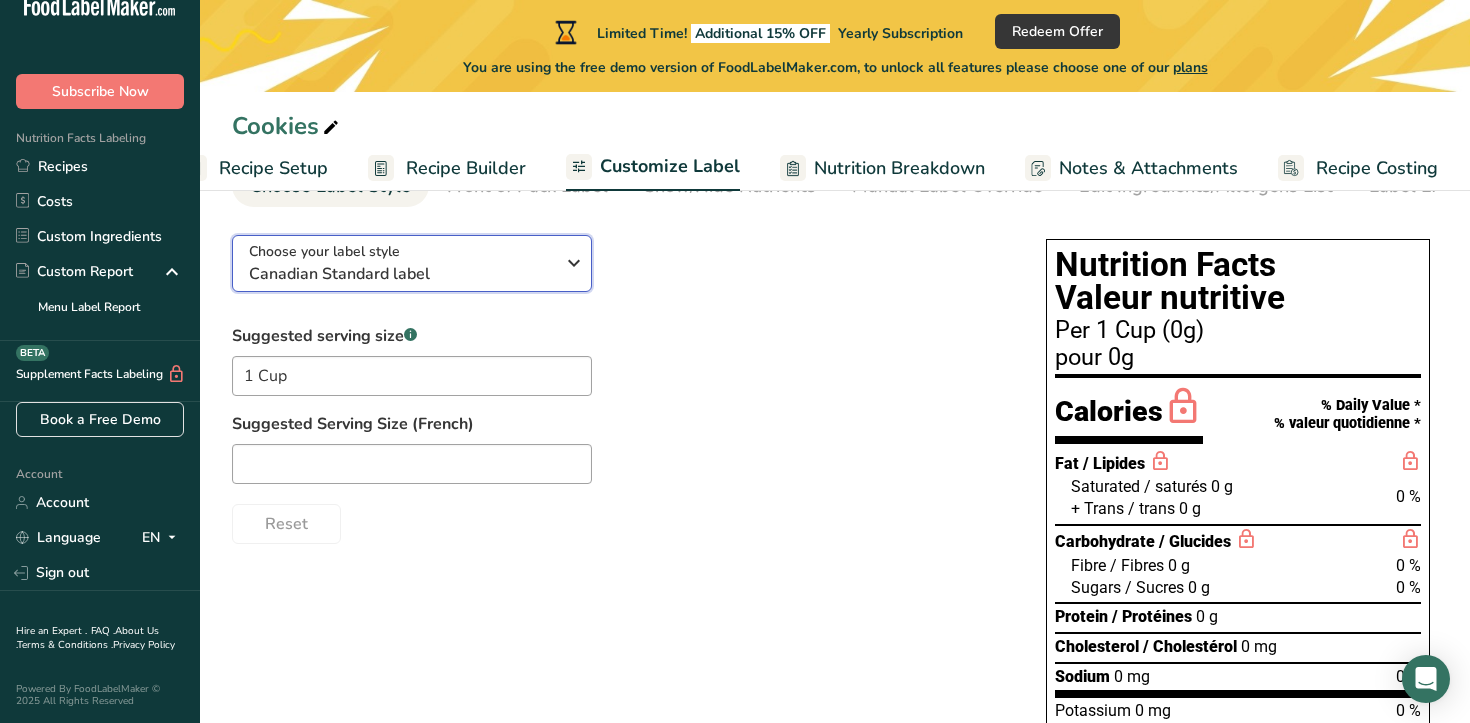 drag, startPoint x: 491, startPoint y: 277, endPoint x: 485, endPoint y: 287, distance: 11.661903 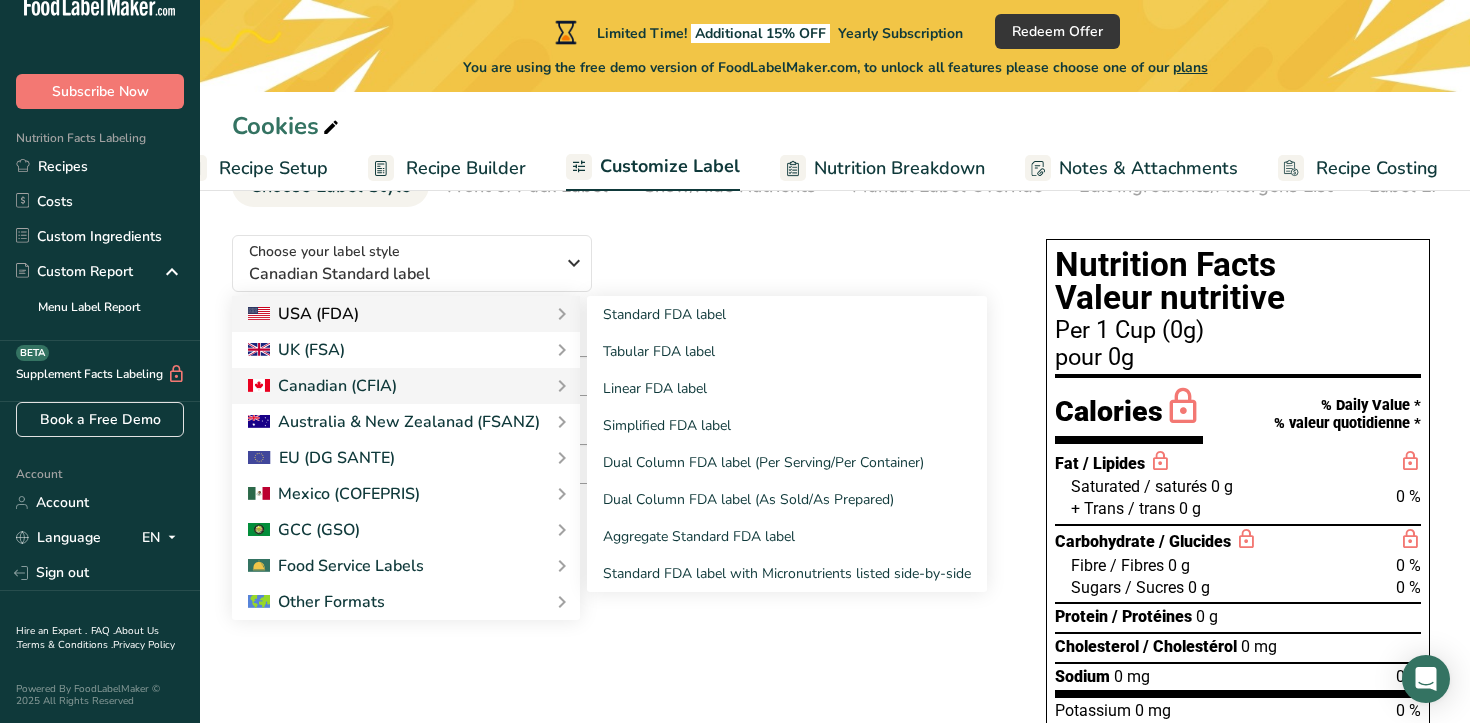 click on "USA (FDA)" at bounding box center (406, 314) 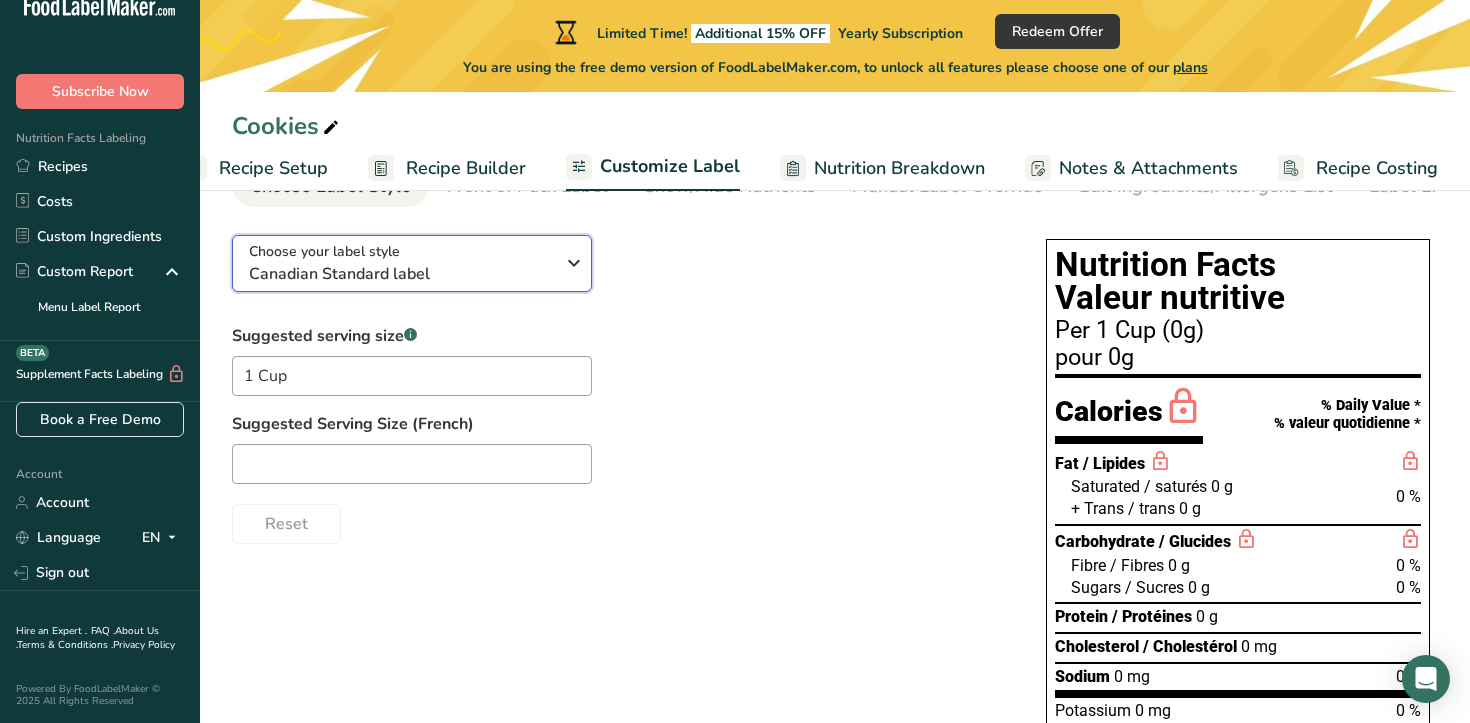 click on "Canadian Standard label" at bounding box center [401, 274] 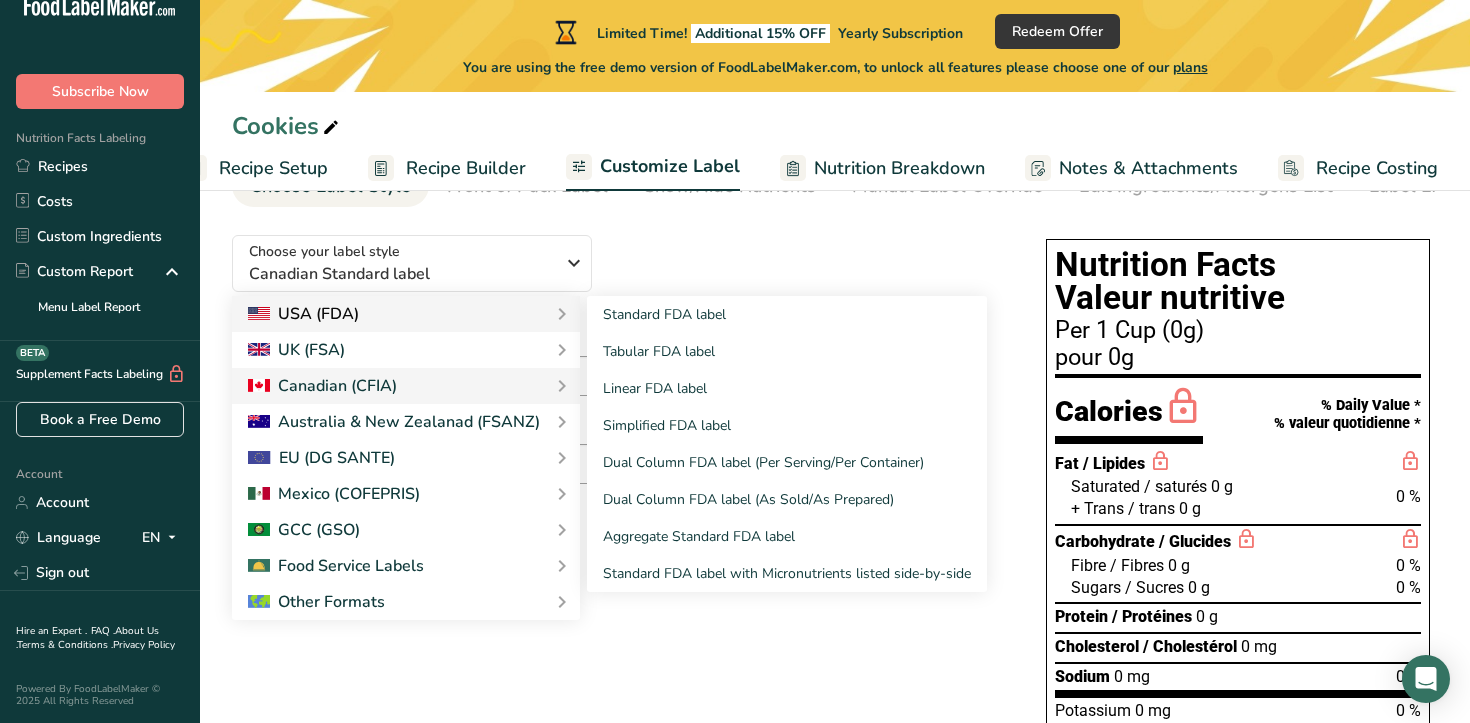 click on "USA (FDA)" at bounding box center (406, 314) 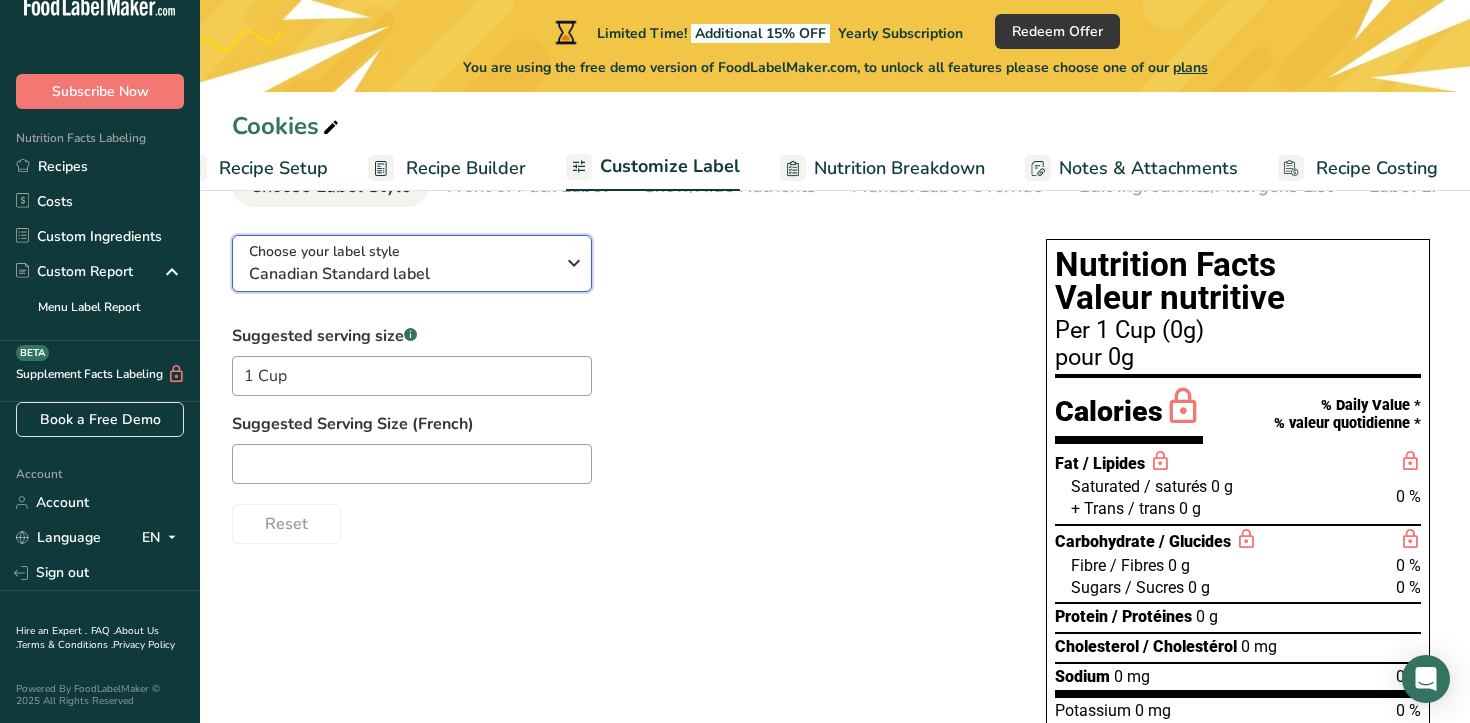 click on "Choose your label style
Canadian Standard label" at bounding box center (412, 263) 